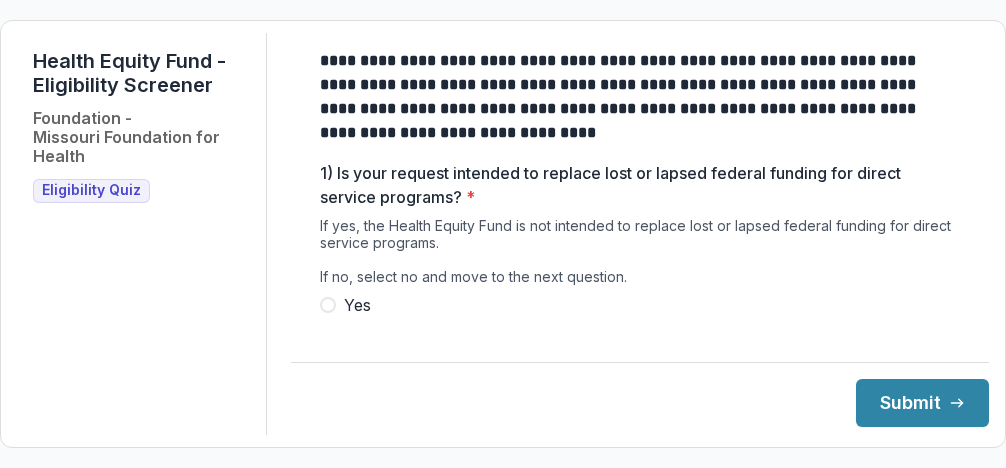scroll, scrollTop: 0, scrollLeft: 0, axis: both 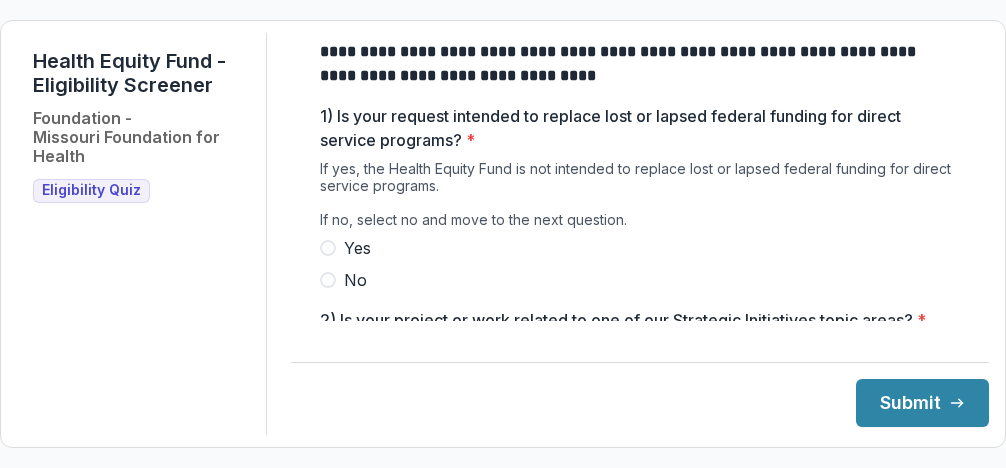 click at bounding box center [328, 280] 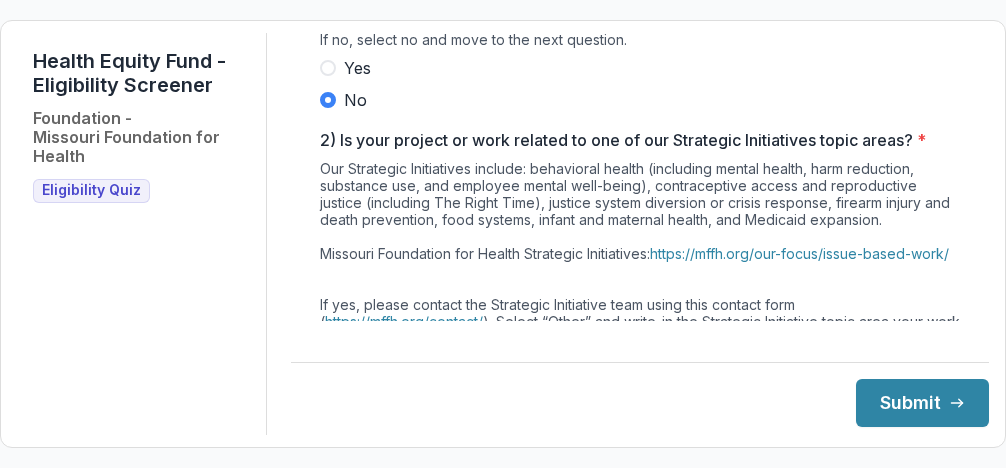 scroll, scrollTop: 289, scrollLeft: 0, axis: vertical 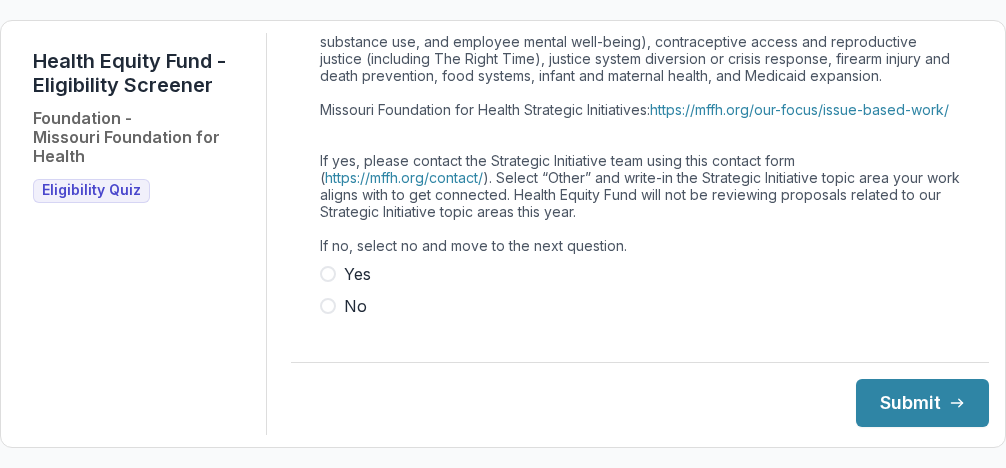 click at bounding box center [328, 306] 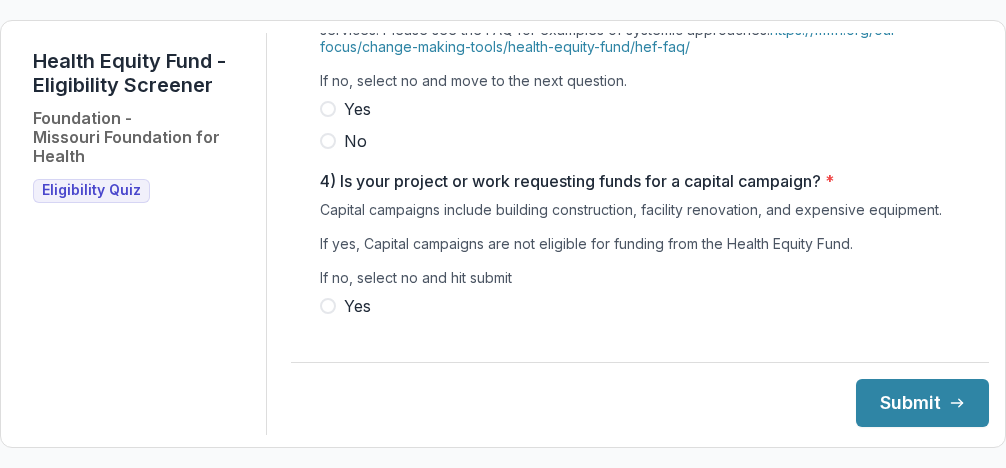 scroll, scrollTop: 729, scrollLeft: 0, axis: vertical 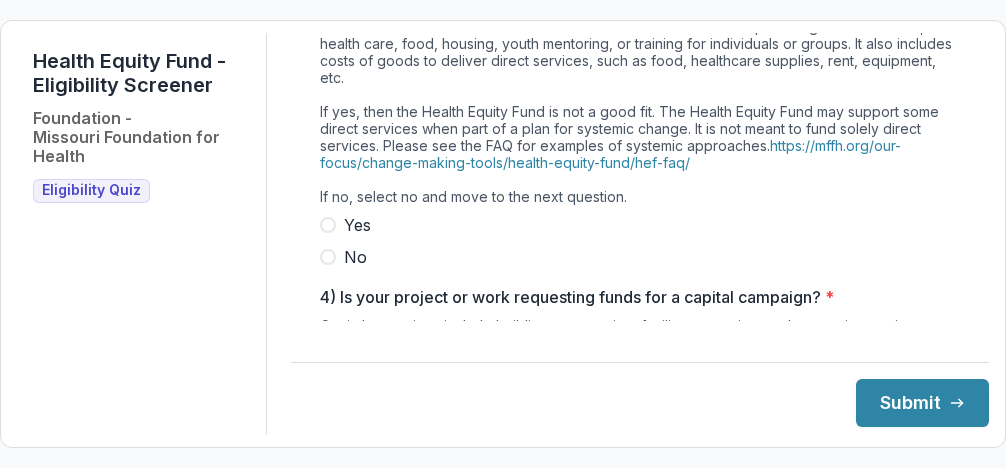 click at bounding box center (328, 257) 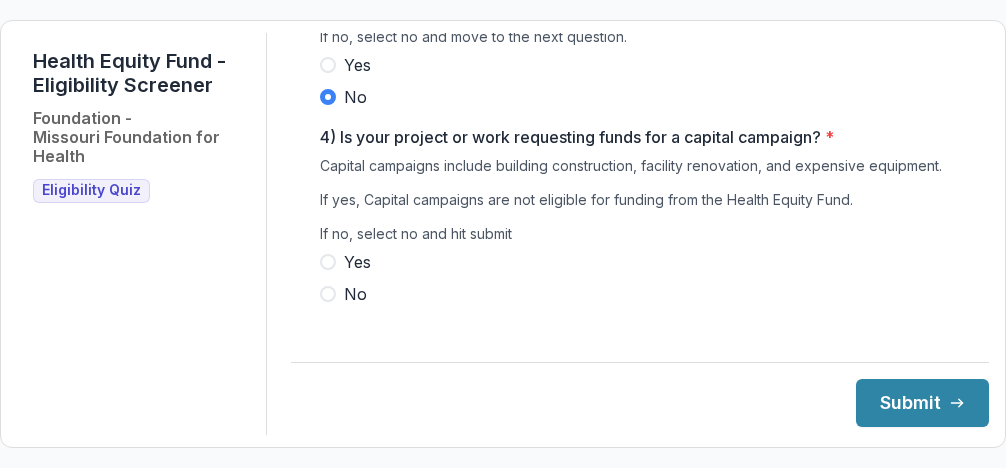 scroll, scrollTop: 911, scrollLeft: 0, axis: vertical 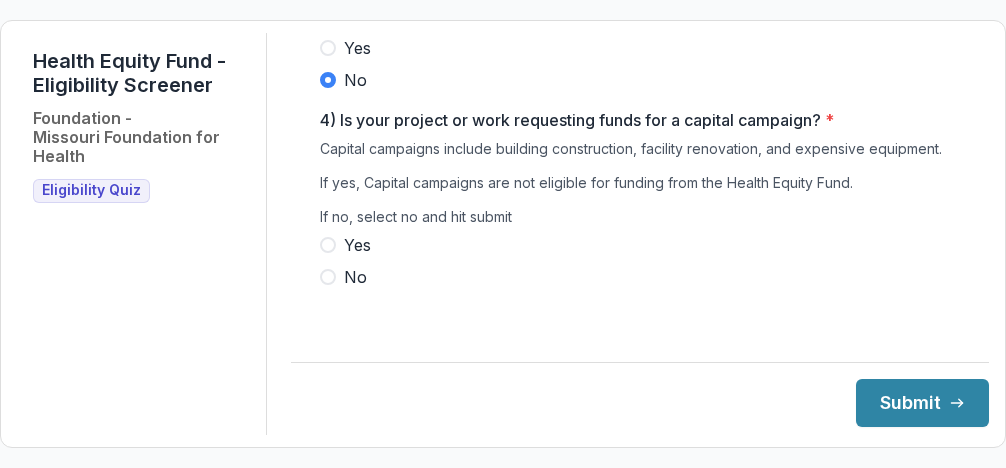 click on "No" at bounding box center [640, 277] 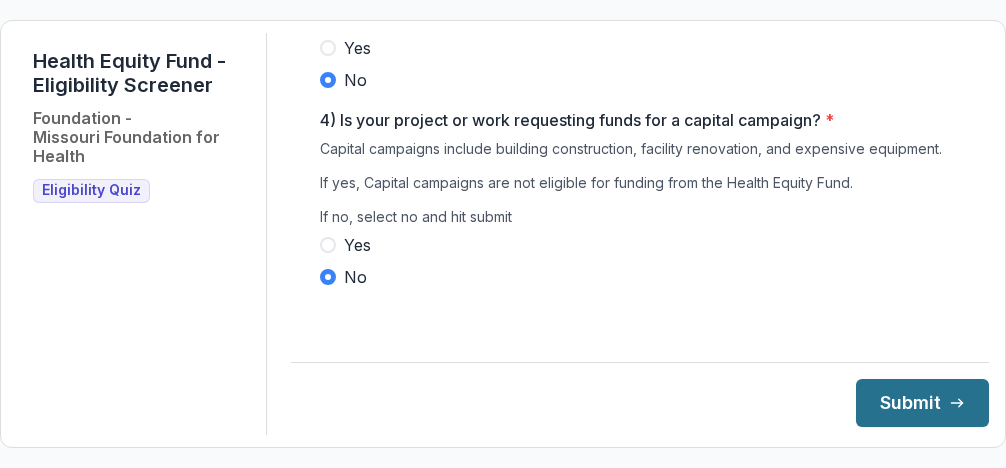 click on "Submit" at bounding box center [922, 403] 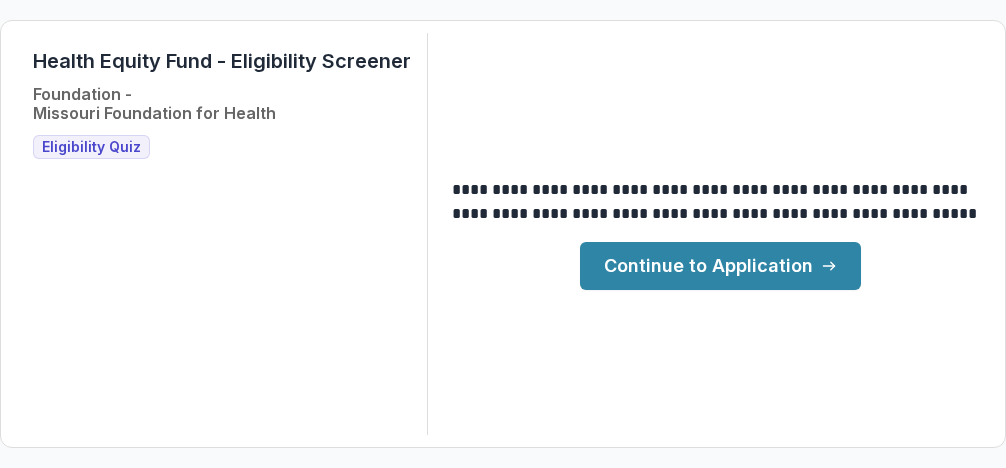 click on "Continue to Application" at bounding box center [720, 266] 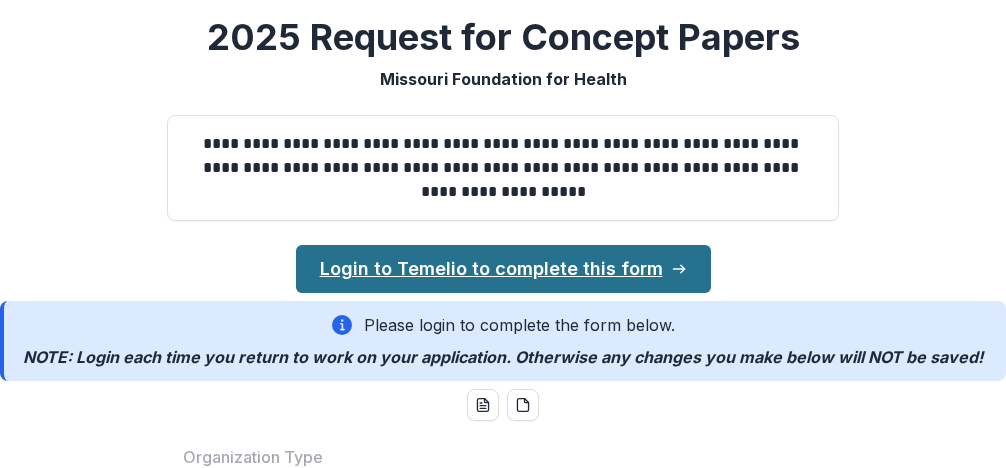 click on "Login to Temelio to complete this form" at bounding box center (503, 269) 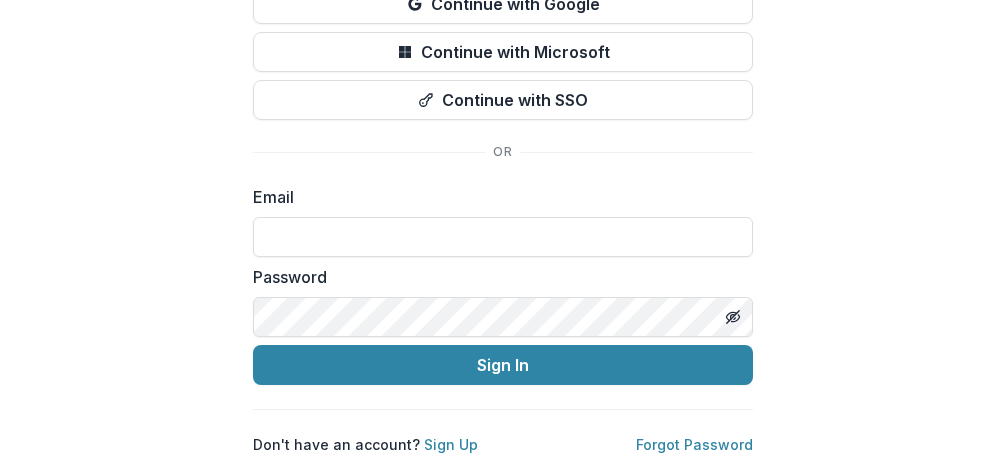 scroll, scrollTop: 185, scrollLeft: 0, axis: vertical 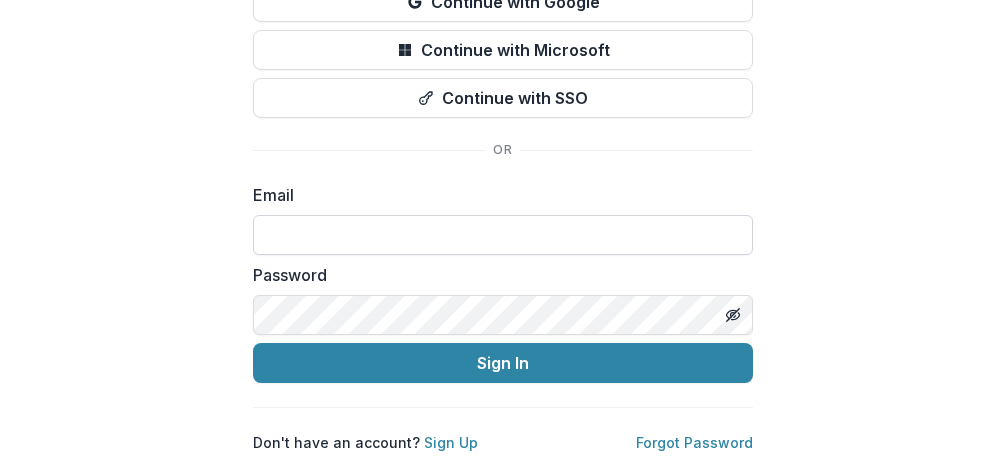 click at bounding box center (503, 235) 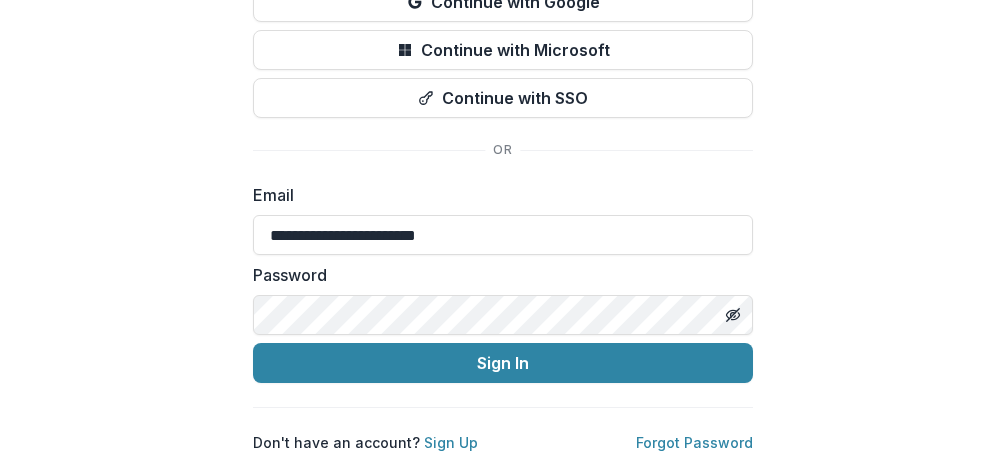 type on "**********" 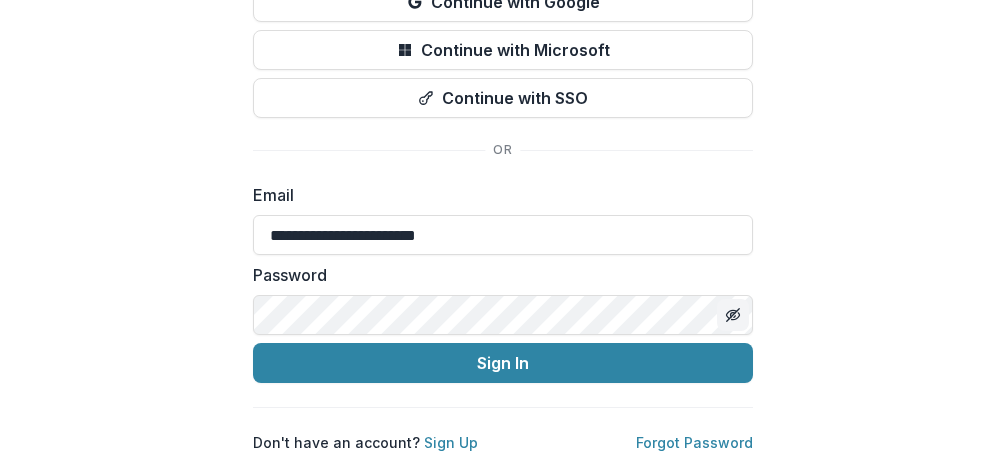 click 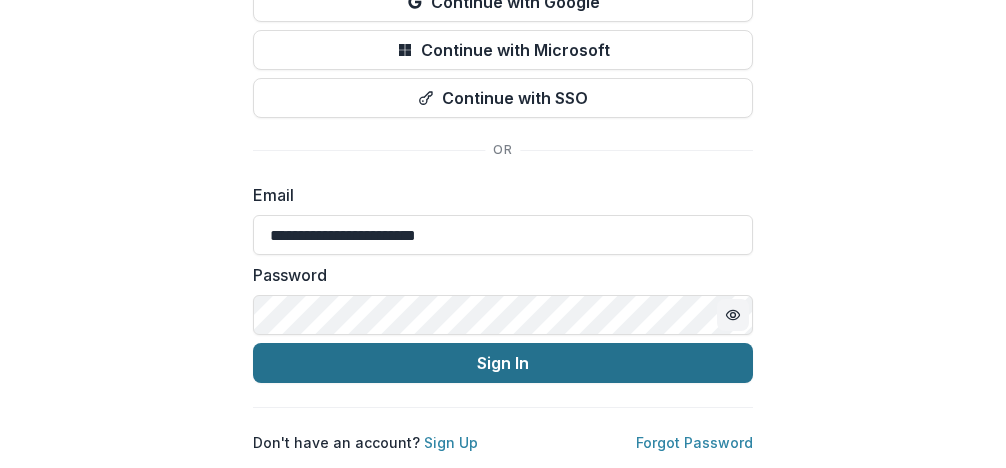click on "Sign In" at bounding box center (503, 363) 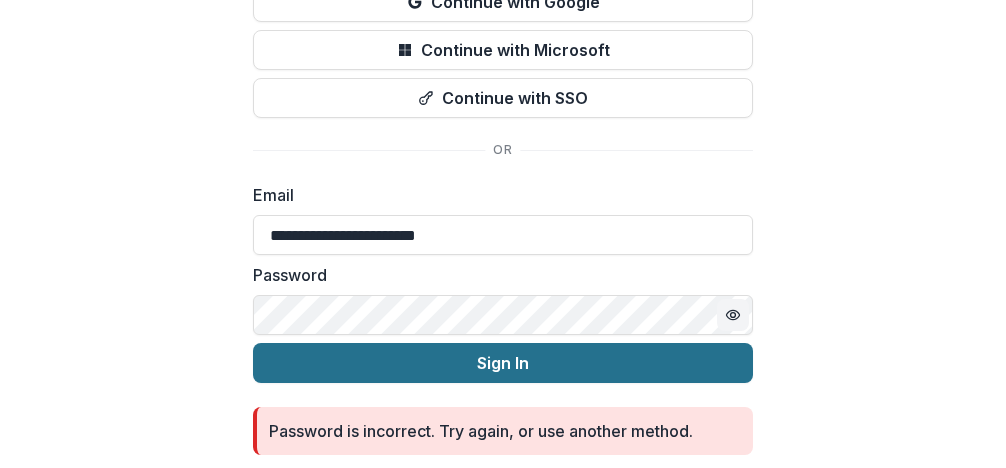 click on "Sign In" at bounding box center (503, 363) 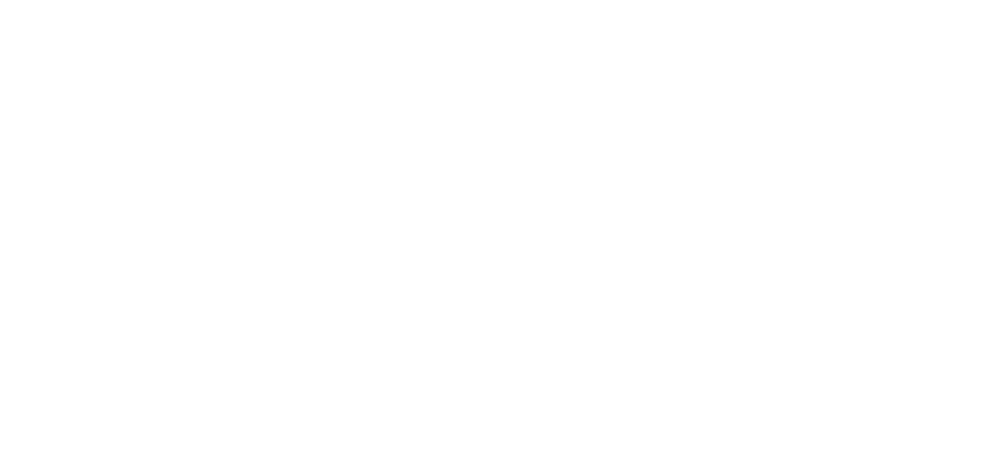 scroll, scrollTop: 0, scrollLeft: 0, axis: both 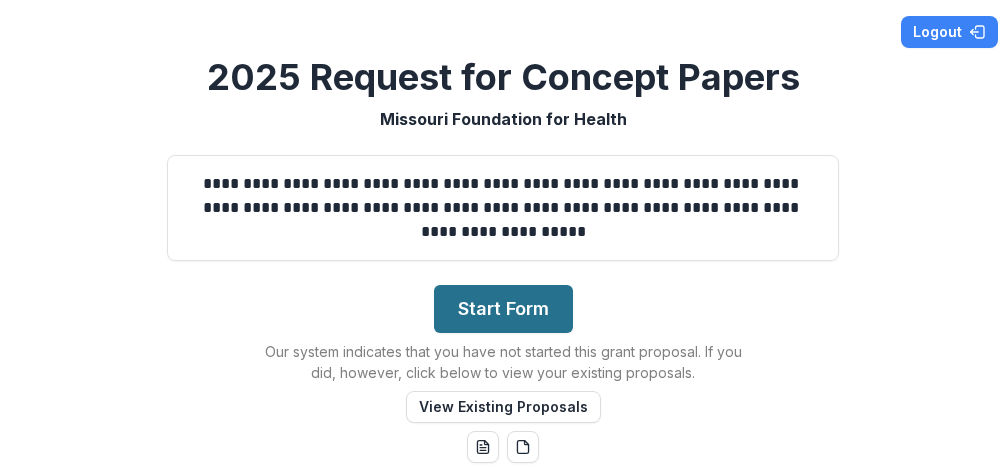 click on "Start Form" at bounding box center [503, 309] 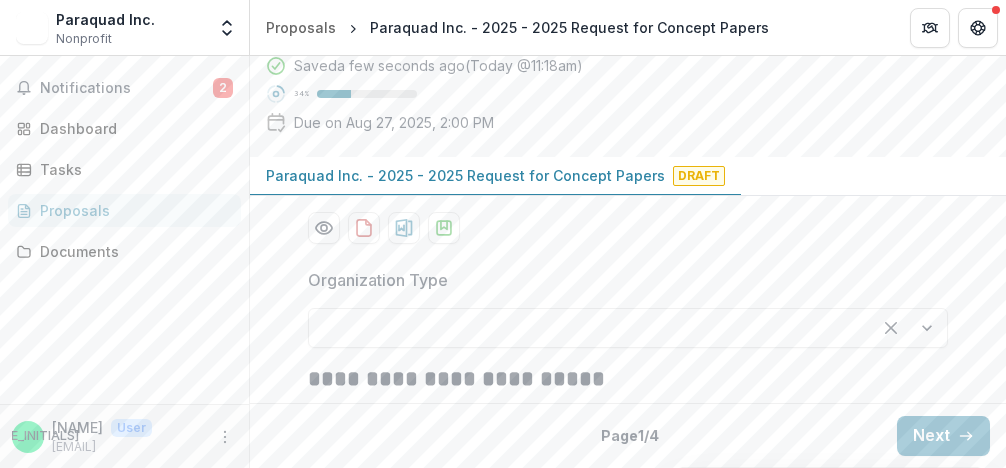 scroll, scrollTop: 464, scrollLeft: 0, axis: vertical 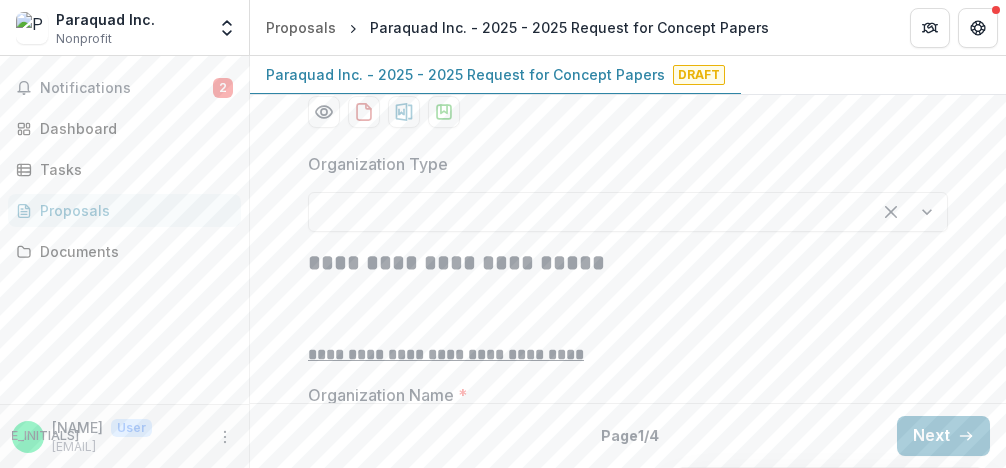 click at bounding box center (909, 212) 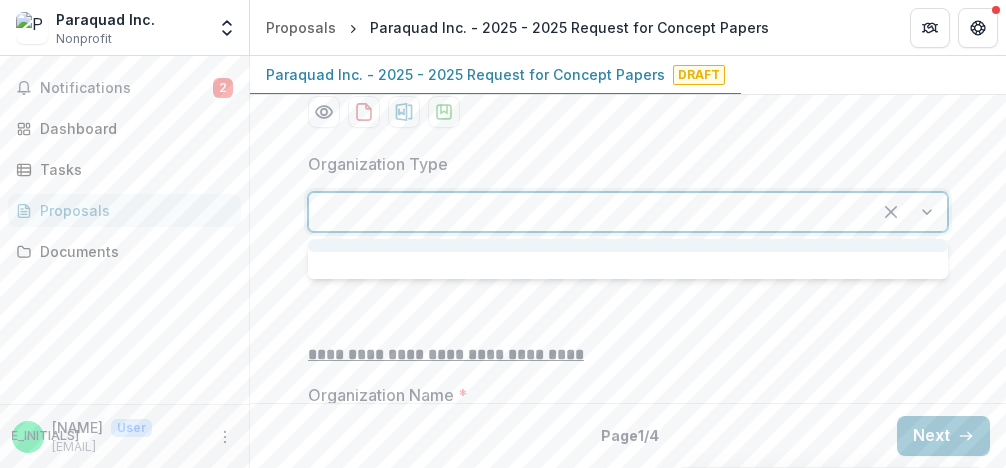 click at bounding box center [590, 212] 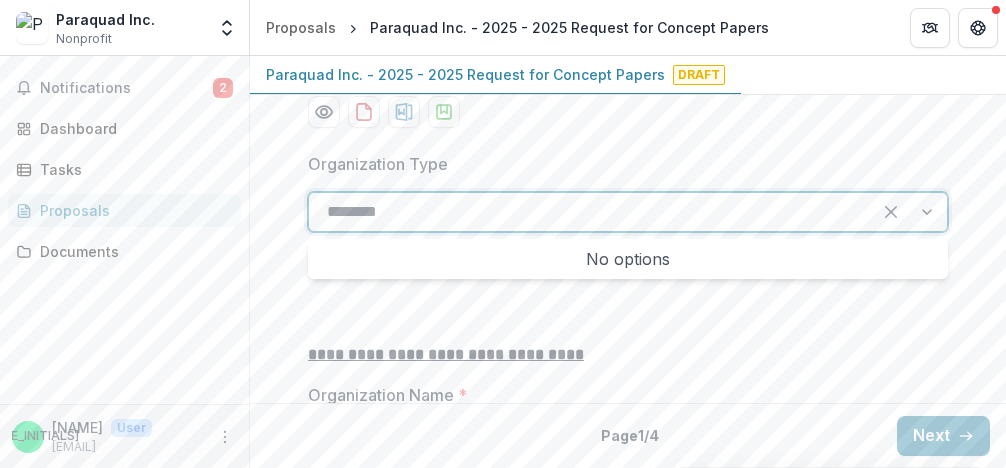 type on "*********" 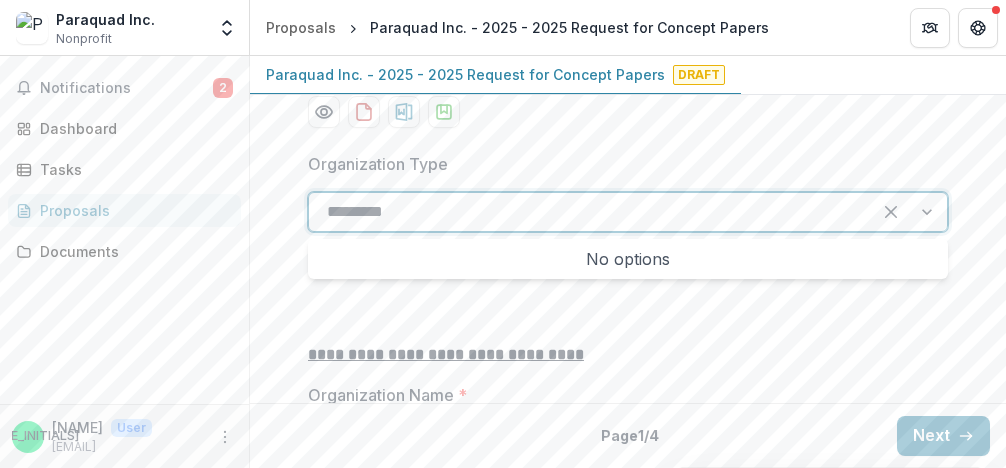 click on "No options" at bounding box center [628, 259] 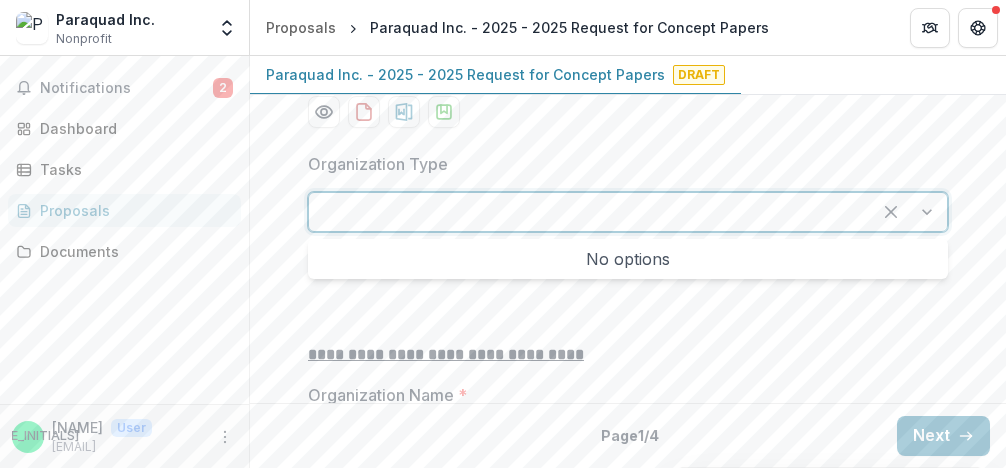 click at bounding box center [909, 212] 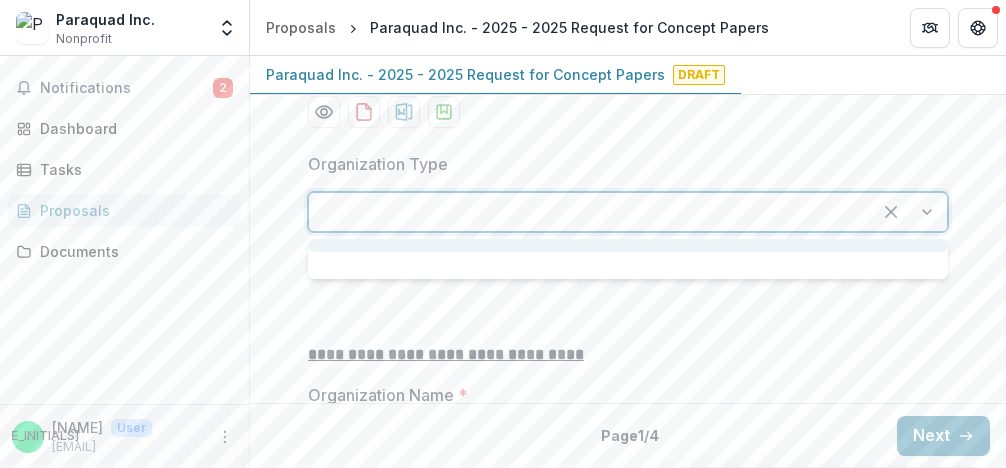click at bounding box center (909, 212) 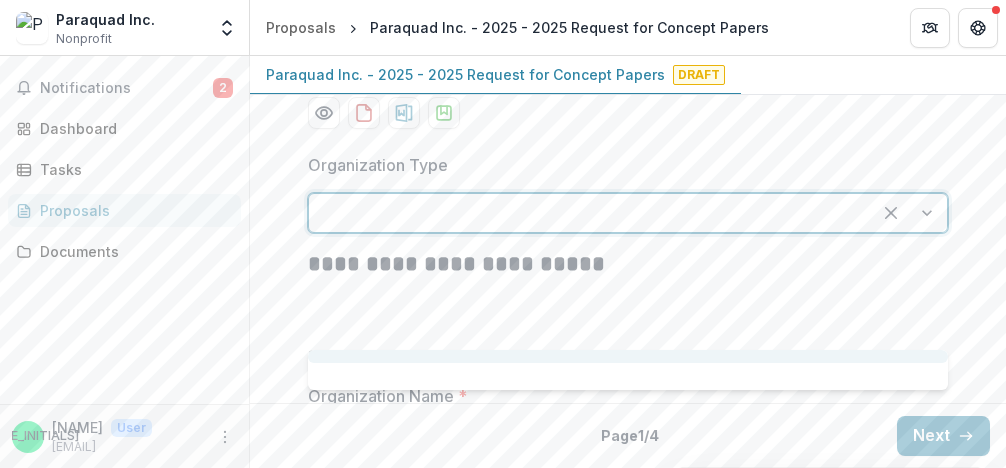 scroll, scrollTop: 464, scrollLeft: 0, axis: vertical 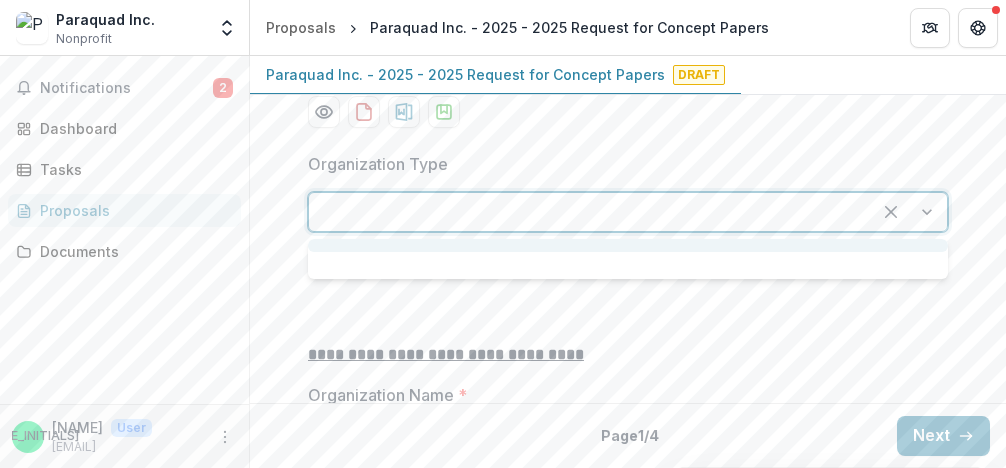 click at bounding box center (590, 212) 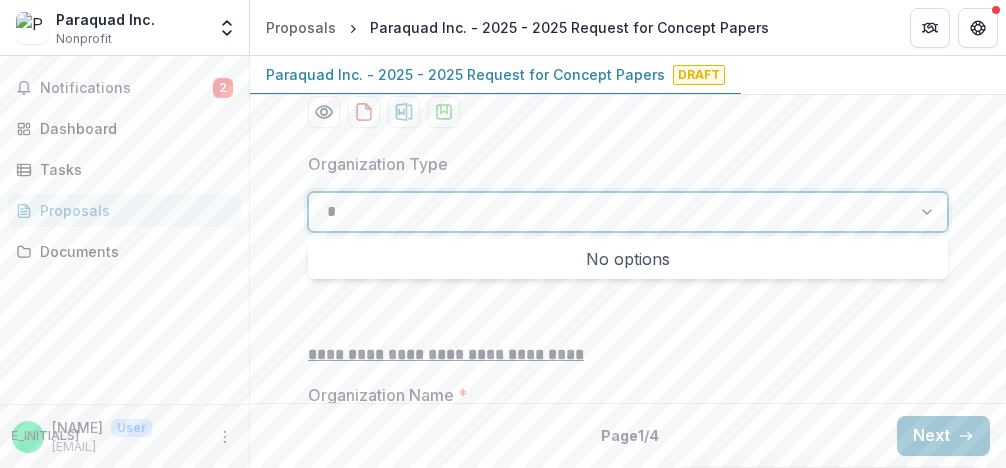 type 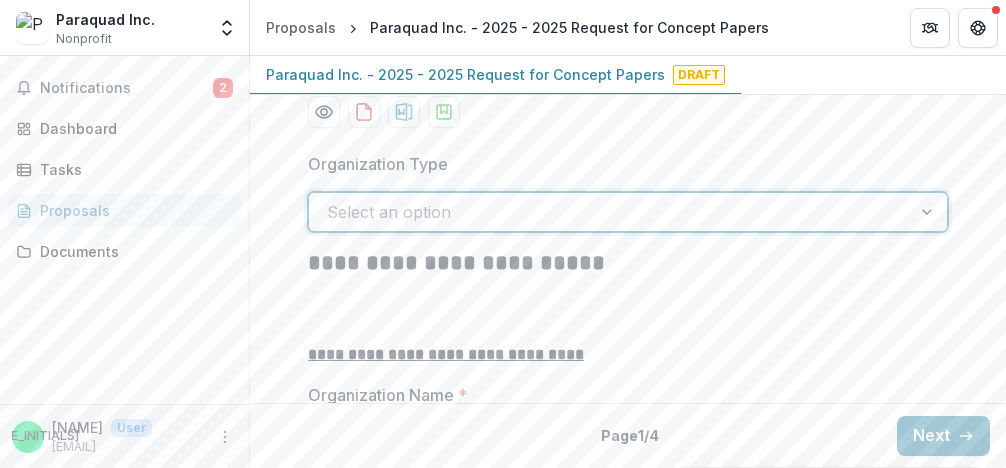 click at bounding box center (929, 212) 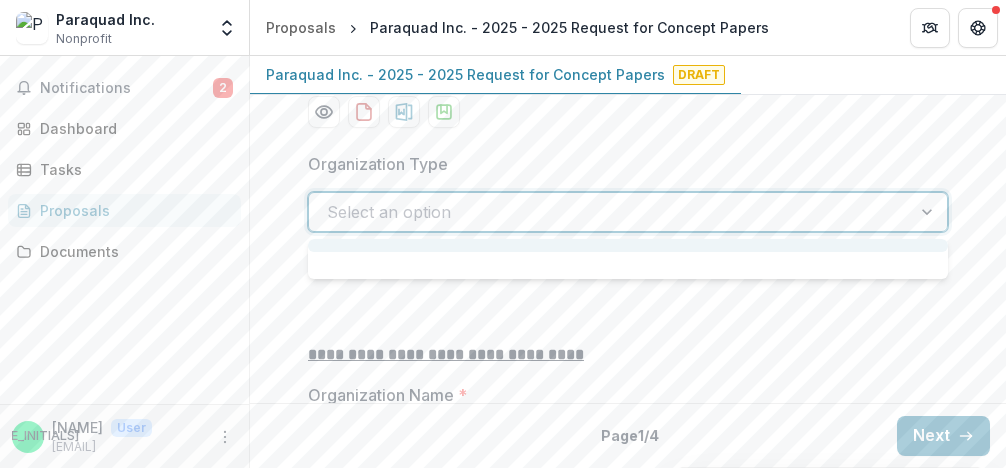 click at bounding box center (929, 212) 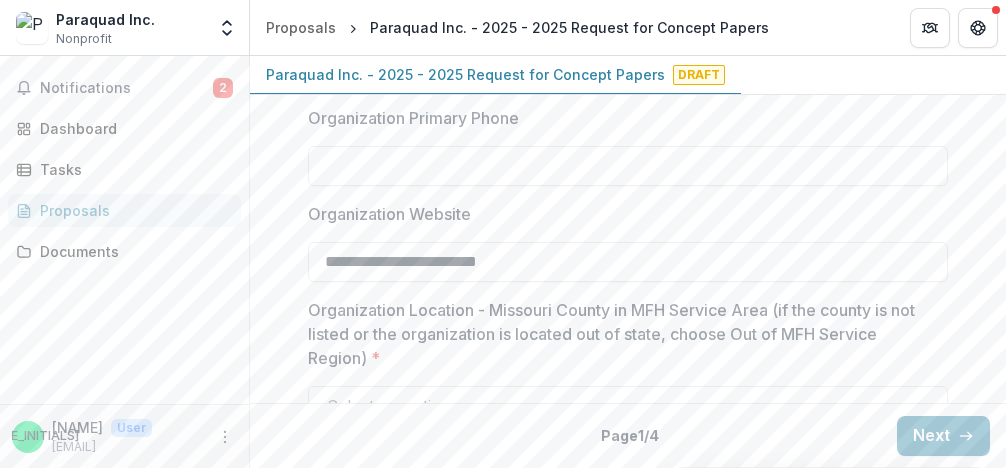 scroll, scrollTop: 1738, scrollLeft: 0, axis: vertical 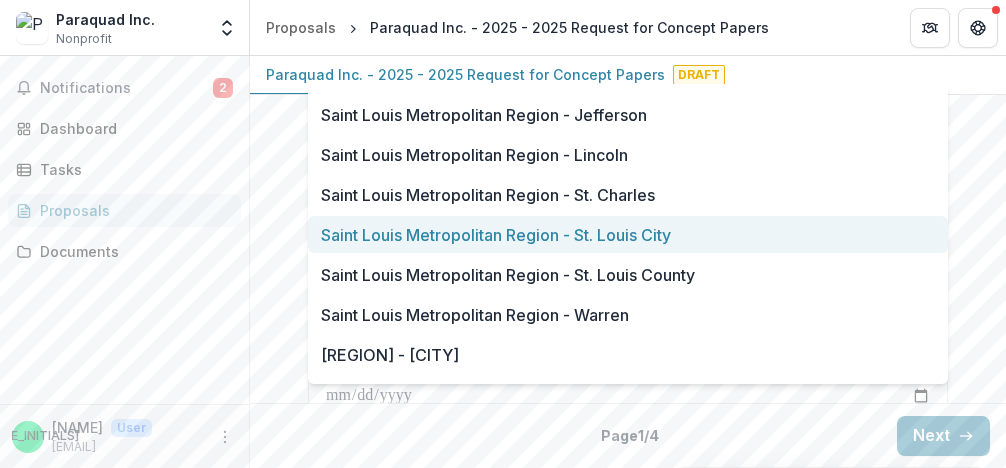 click on "Saint Louis Metropolitan Region - St. Louis City" at bounding box center (628, 234) 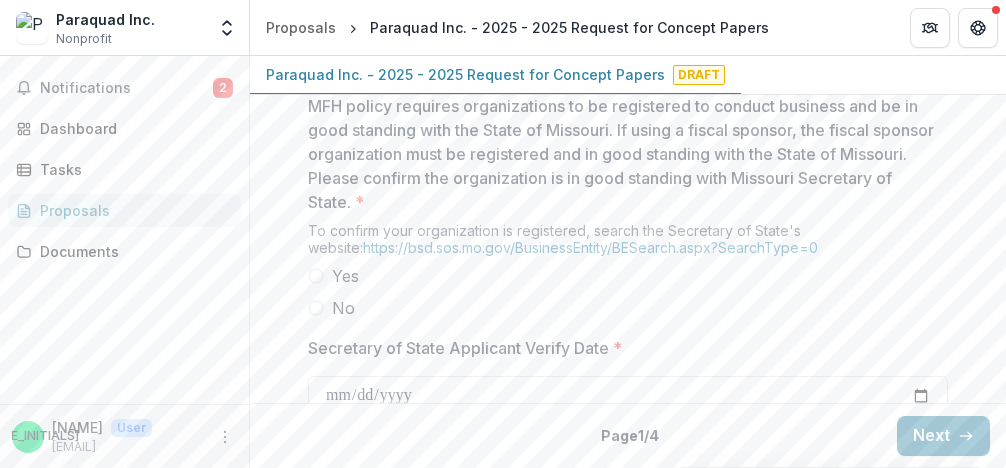 click at bounding box center (316, 276) 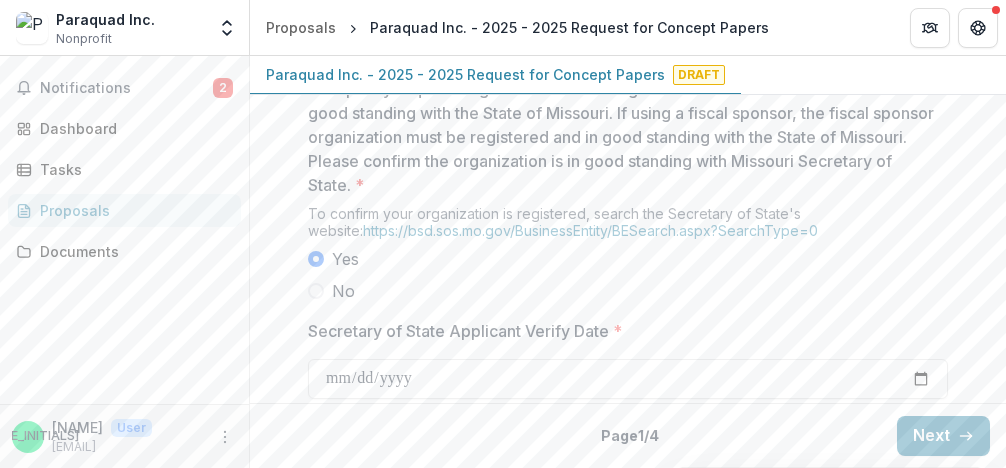 scroll, scrollTop: 1970, scrollLeft: 0, axis: vertical 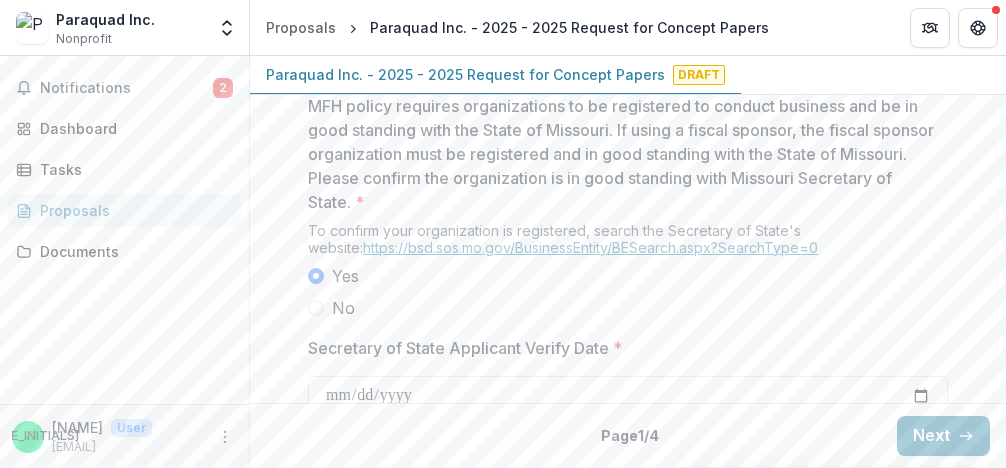 click on "https://bsd.sos.mo.gov/BusinessEntity/BESearch.aspx?SearchType=0" at bounding box center [590, 247] 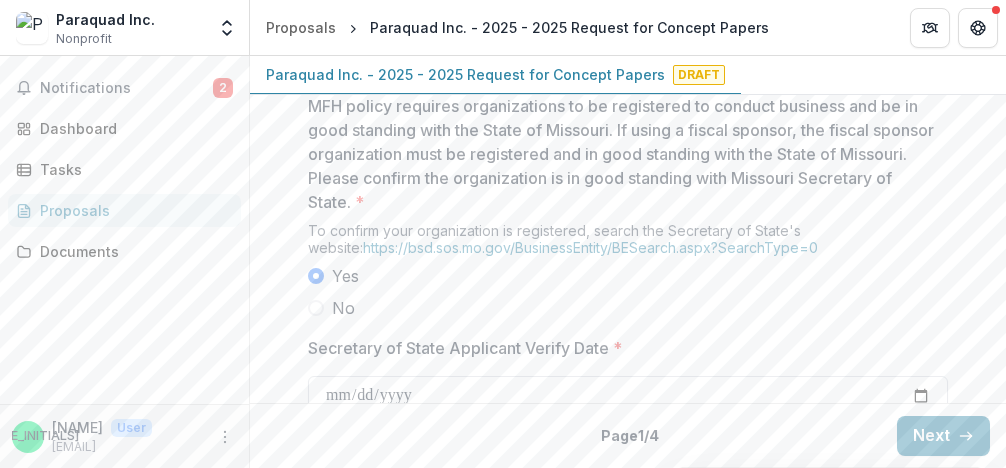 click on "Secretary of State Applicant Verify Date *" at bounding box center [628, 396] 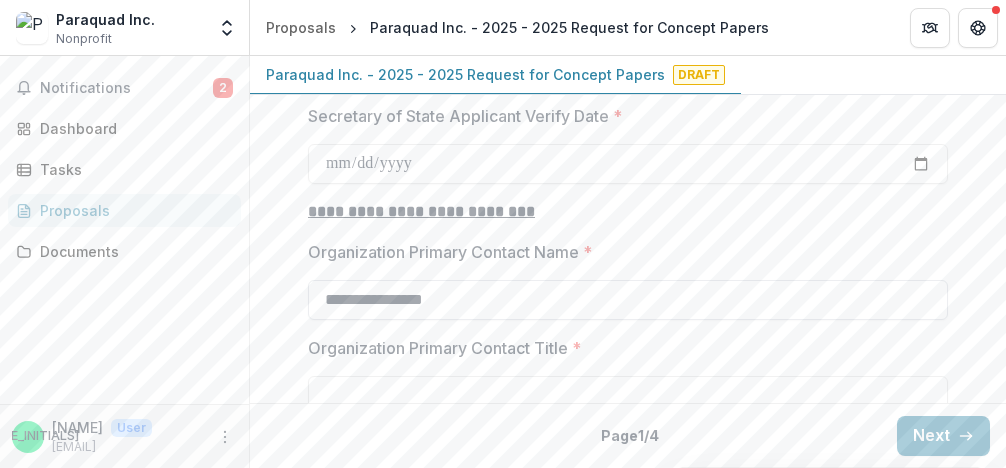 scroll, scrollTop: 2318, scrollLeft: 0, axis: vertical 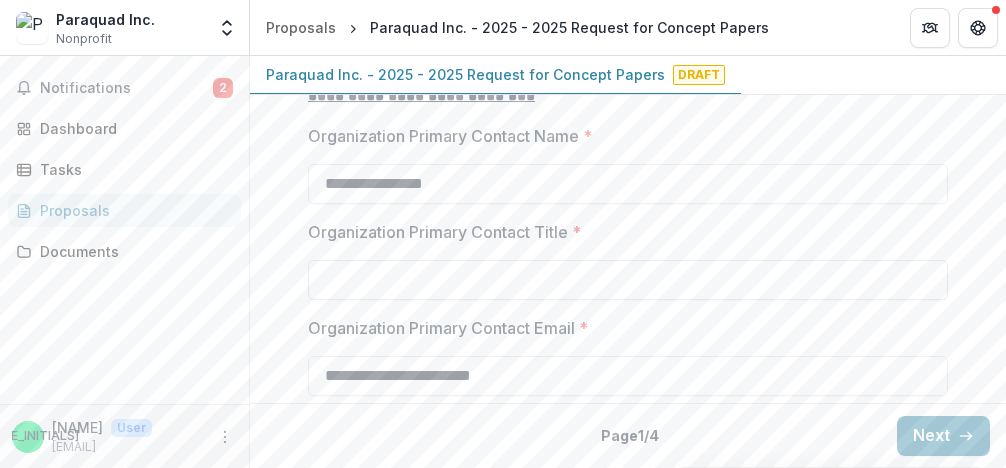 click on "Organization Primary Contact Title *" at bounding box center [628, 280] 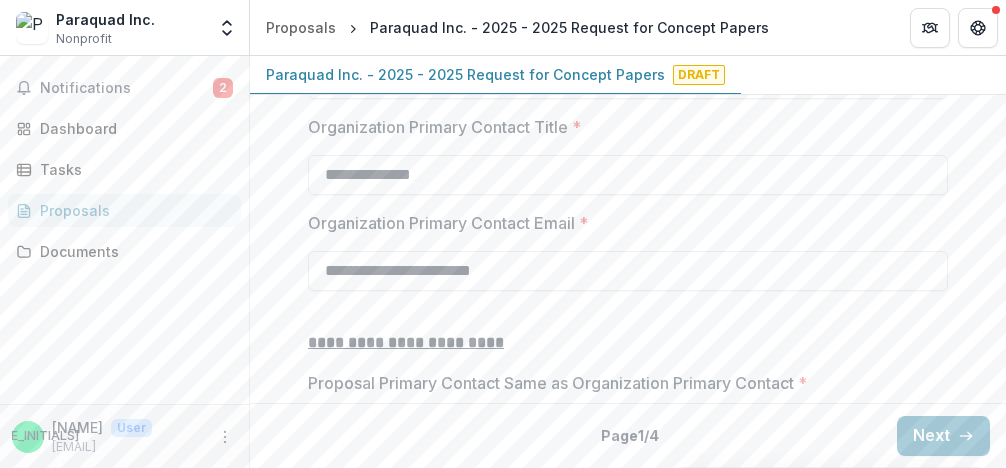 scroll, scrollTop: 2550, scrollLeft: 0, axis: vertical 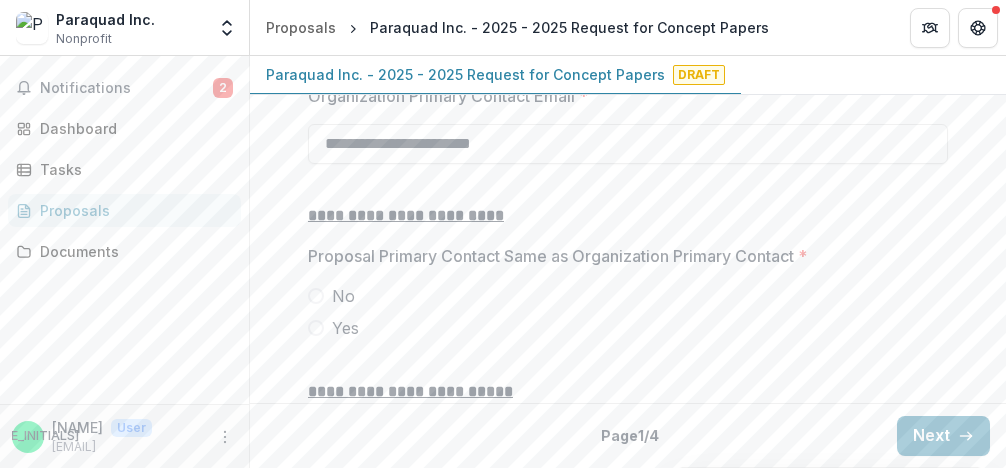 type on "**********" 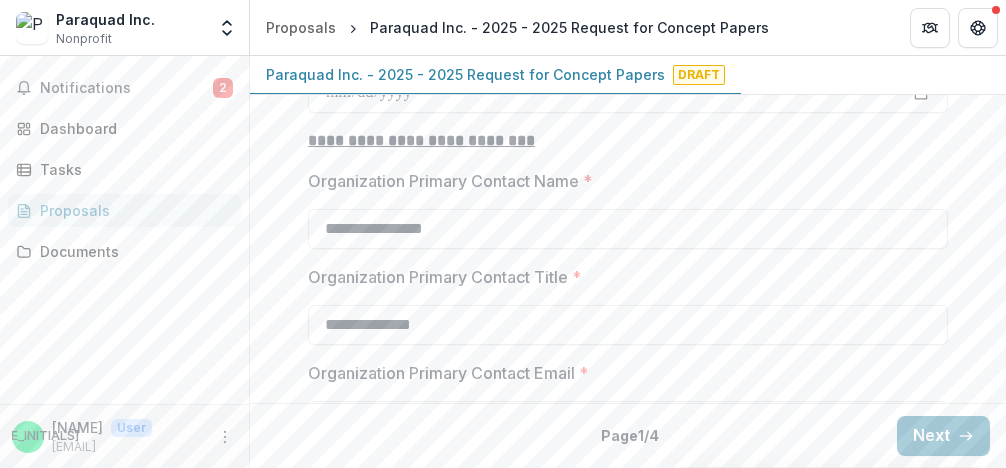 scroll, scrollTop: 2318, scrollLeft: 0, axis: vertical 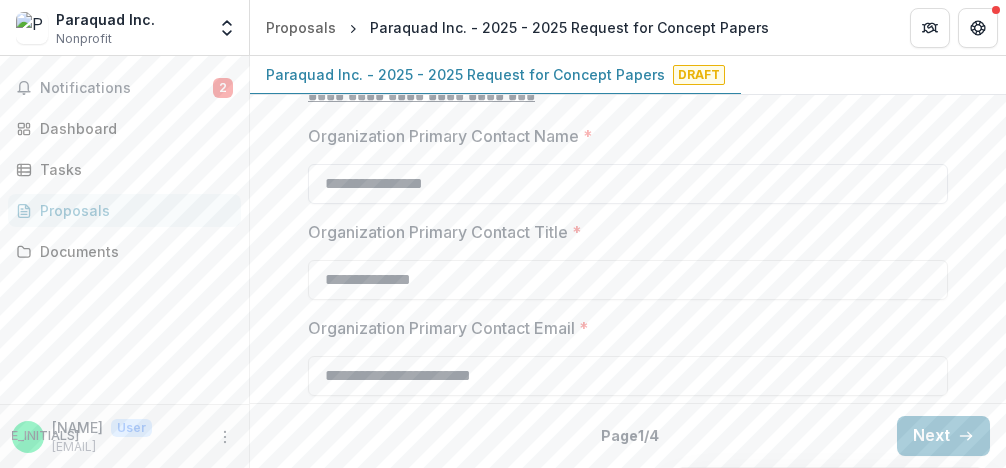 drag, startPoint x: 489, startPoint y: 185, endPoint x: 265, endPoint y: 173, distance: 224.3212 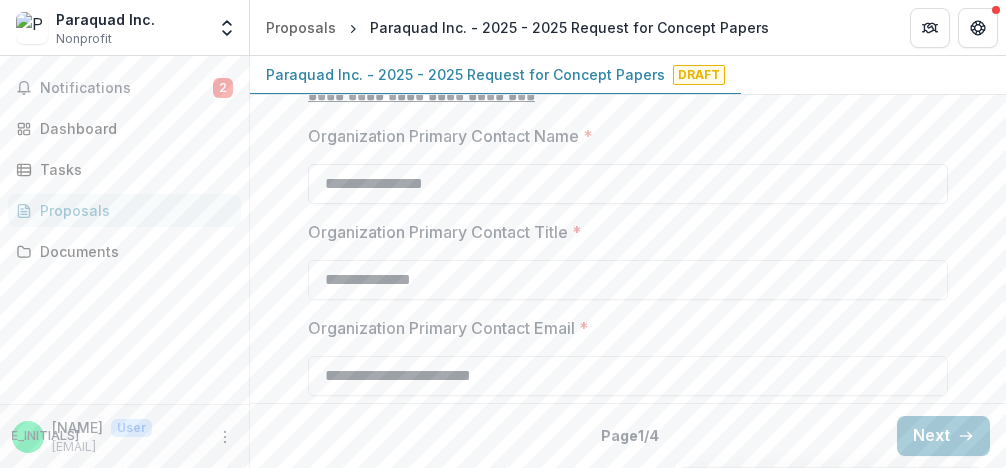 click on "**********" at bounding box center (628, 184) 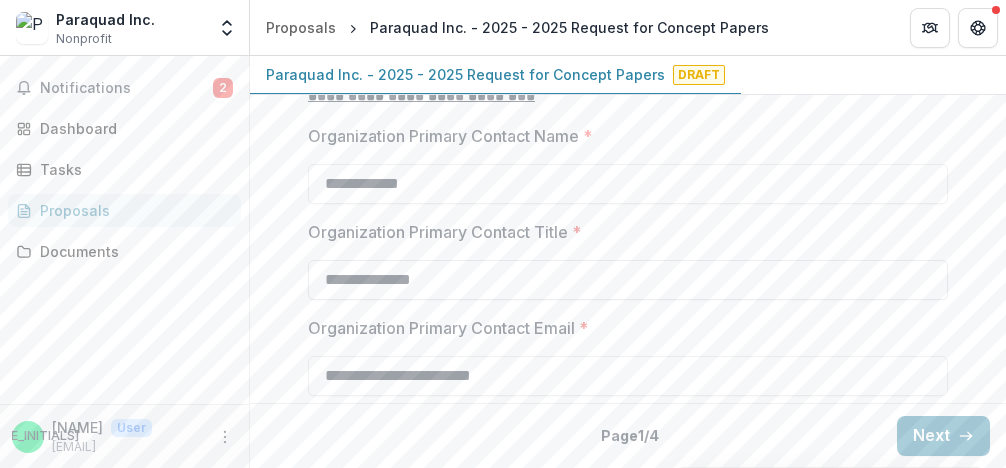 type on "**********" 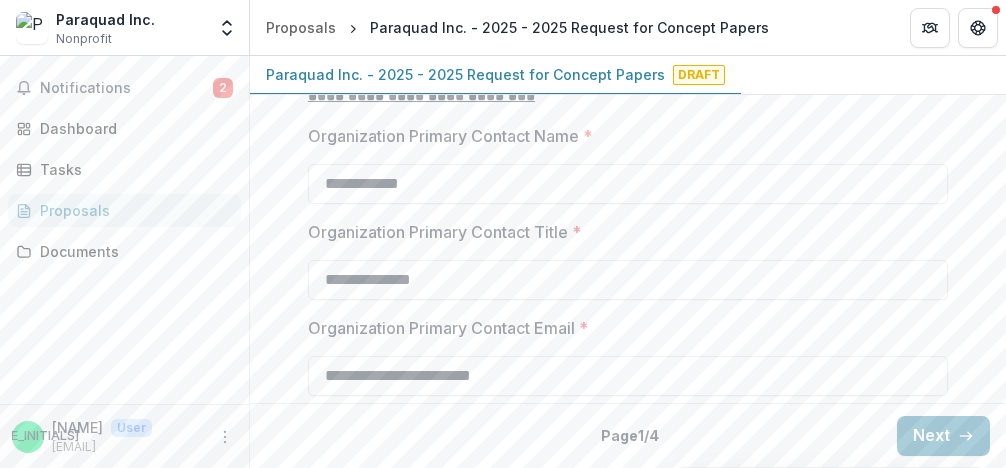 drag, startPoint x: 478, startPoint y: 275, endPoint x: 141, endPoint y: 233, distance: 339.60712 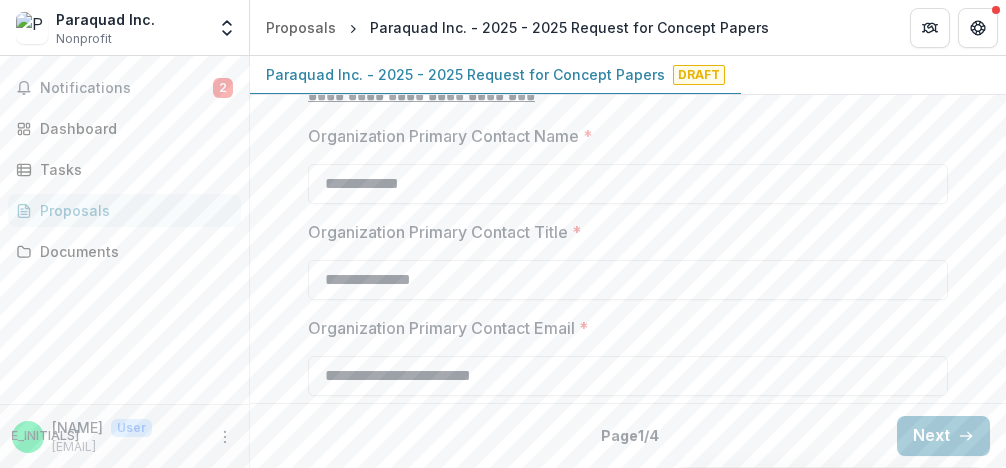 click on "**********" at bounding box center [628, 280] 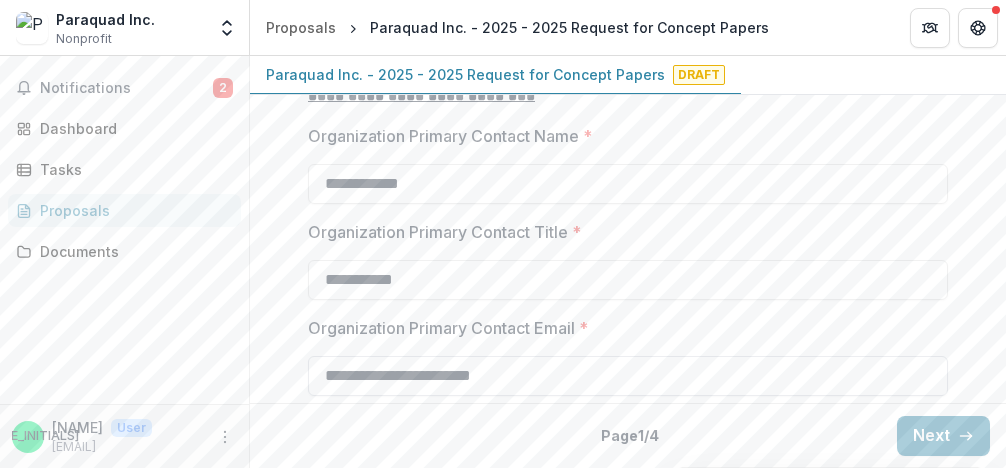 type on "**********" 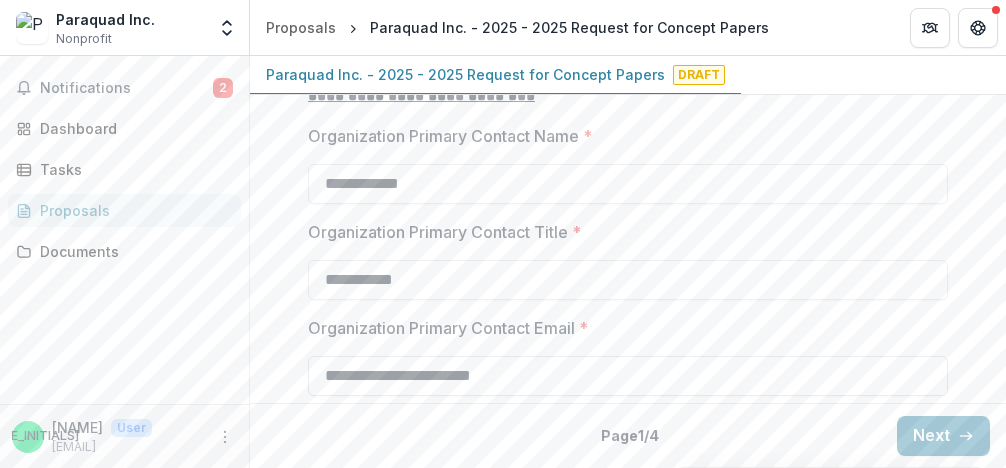 drag, startPoint x: 559, startPoint y: 377, endPoint x: 246, endPoint y: 376, distance: 313.0016 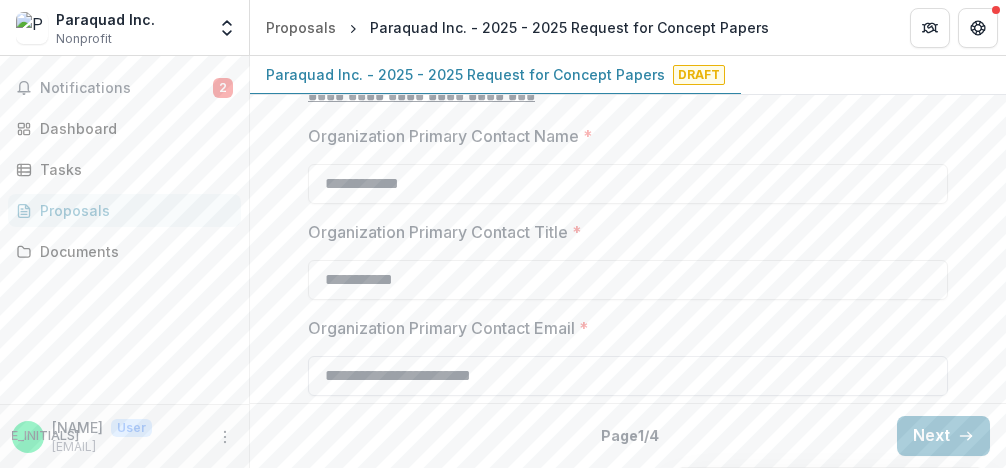 click on "**********" at bounding box center (628, 376) 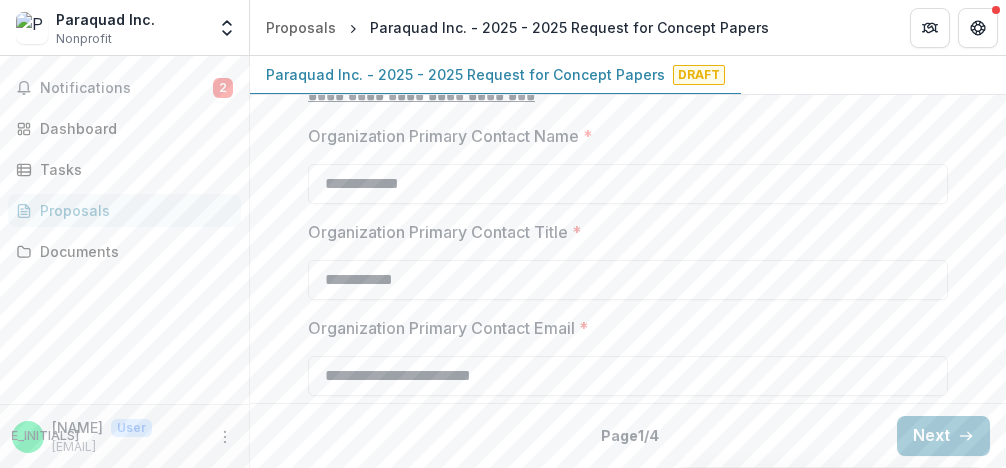 drag, startPoint x: 428, startPoint y: 373, endPoint x: 283, endPoint y: 372, distance: 145.00345 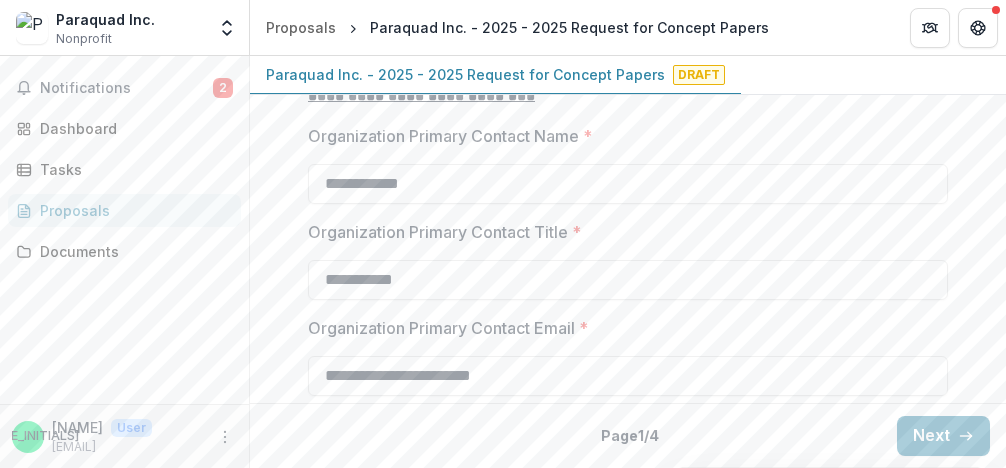 click on "**********" at bounding box center (628, 376) 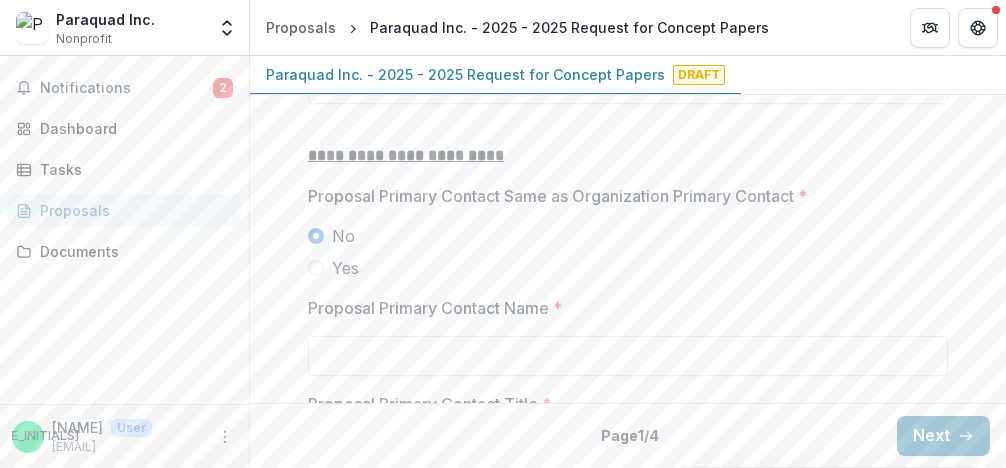 scroll, scrollTop: 2666, scrollLeft: 0, axis: vertical 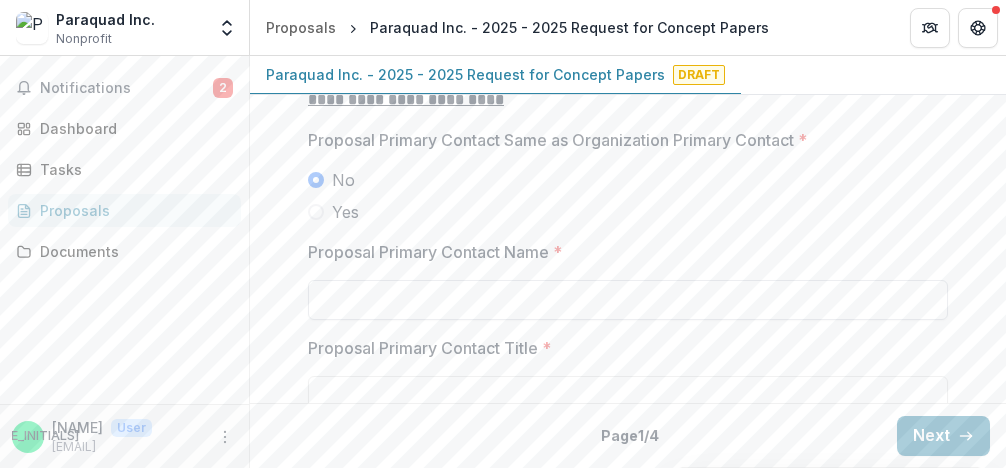 type on "**********" 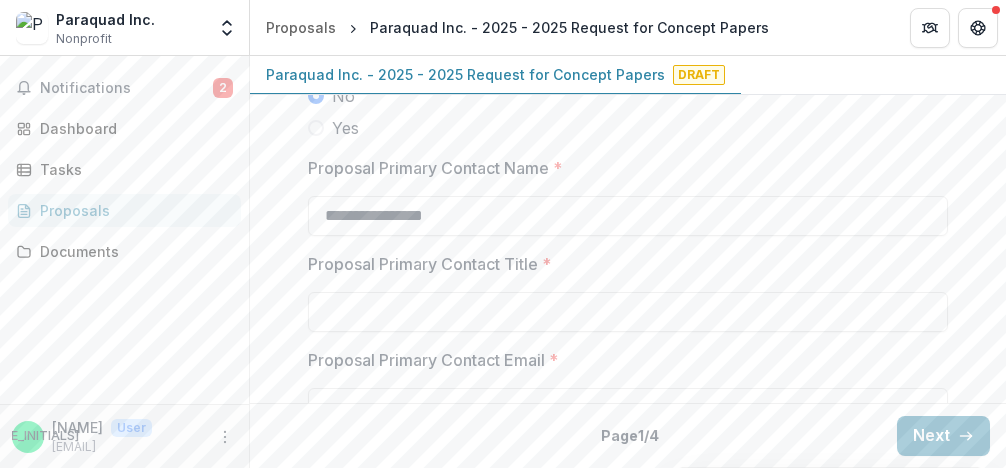 scroll, scrollTop: 2782, scrollLeft: 0, axis: vertical 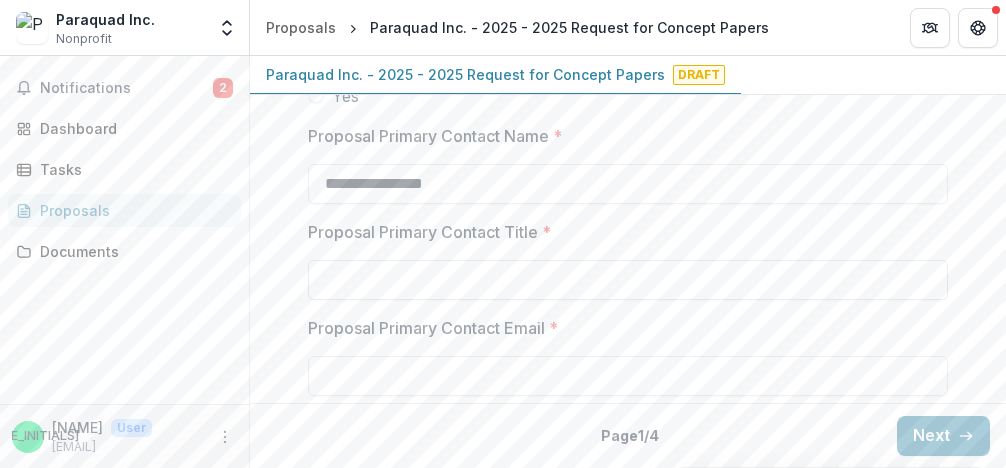 type on "**********" 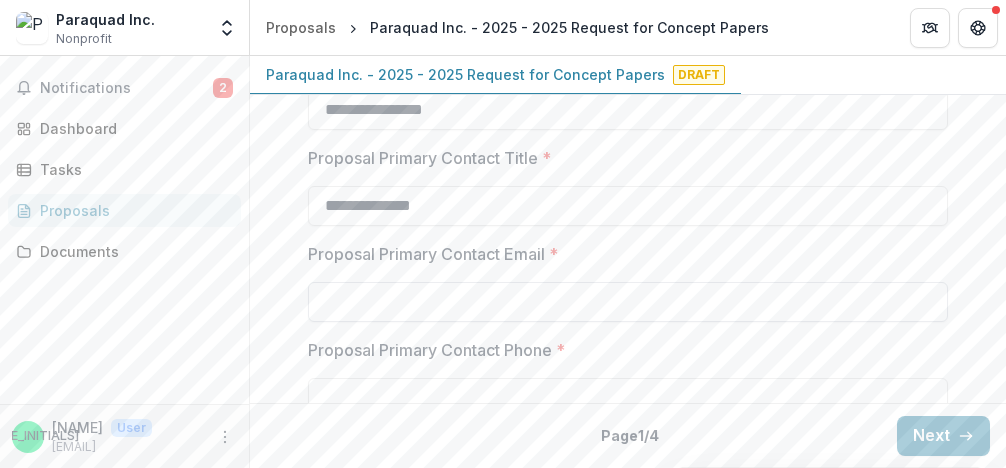 scroll, scrollTop: 2898, scrollLeft: 0, axis: vertical 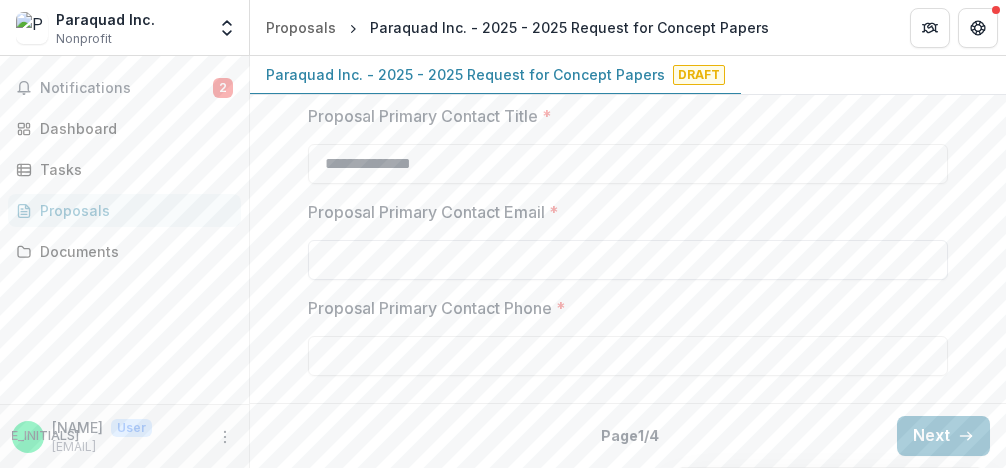 type on "**********" 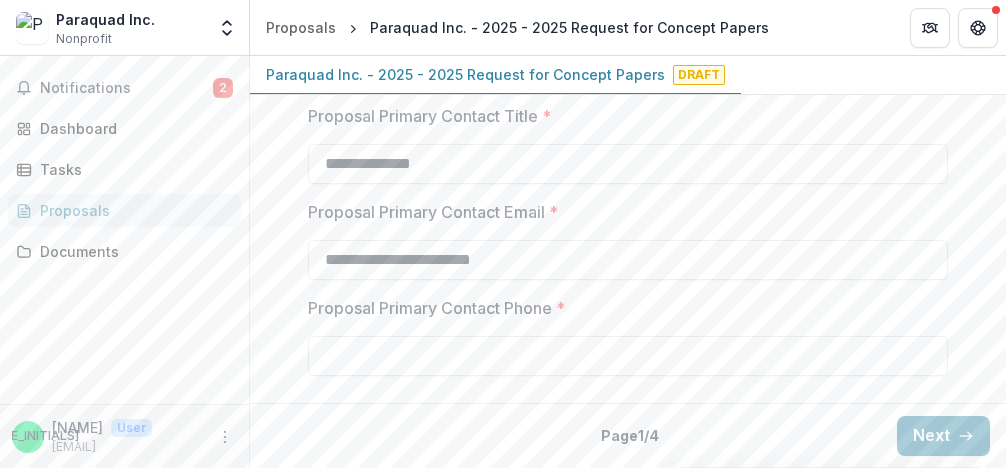 type on "**********" 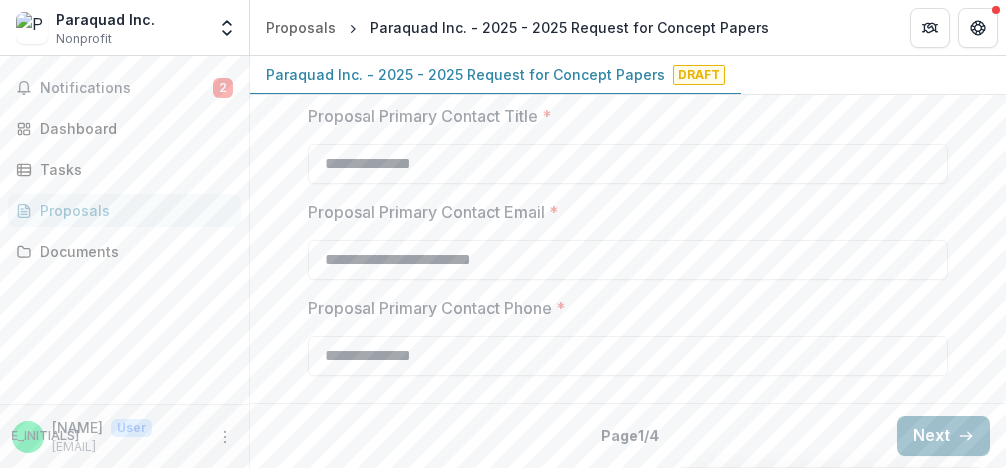 type on "**********" 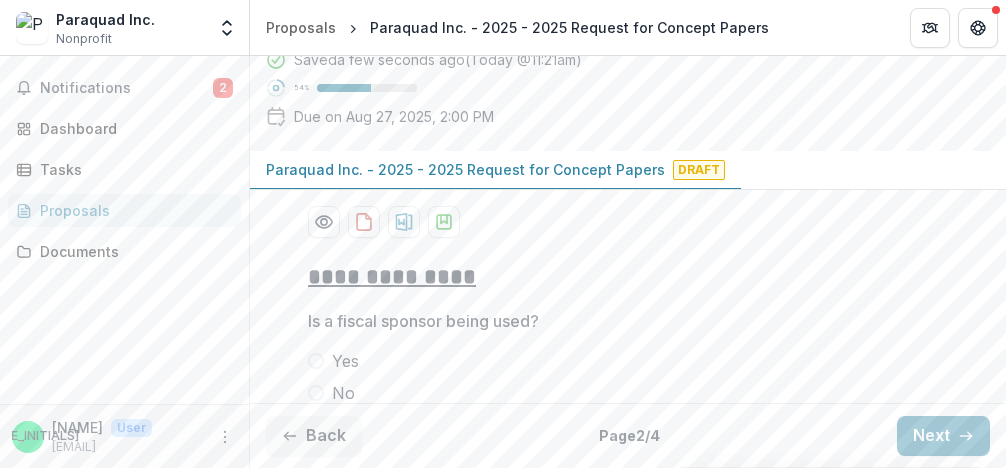 scroll, scrollTop: 379, scrollLeft: 0, axis: vertical 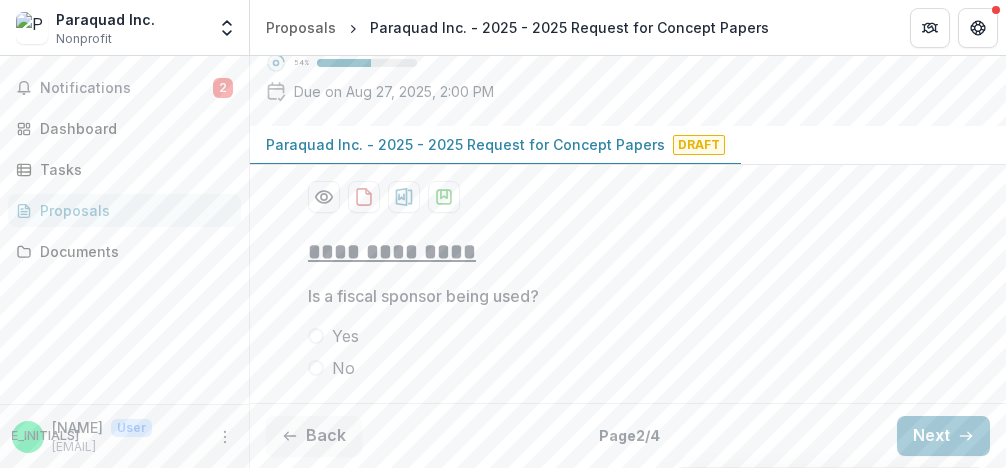 click at bounding box center [316, 368] 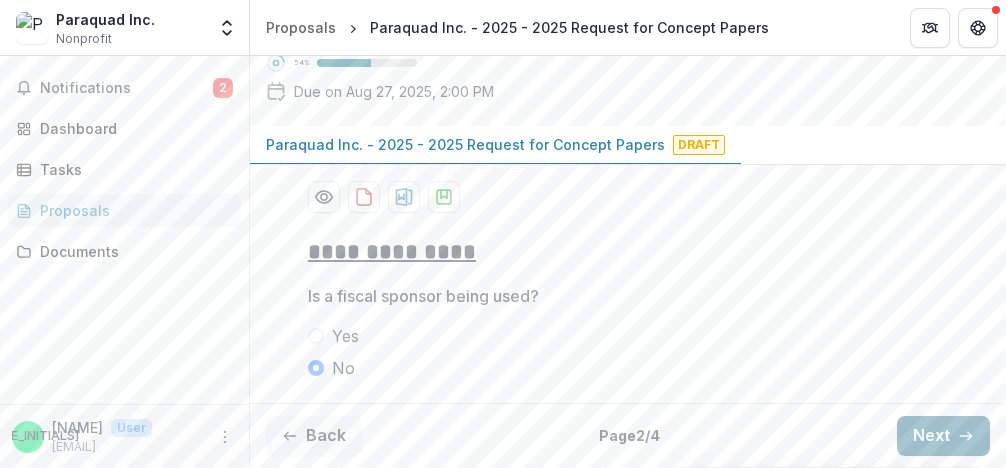 click on "Next" at bounding box center [943, 436] 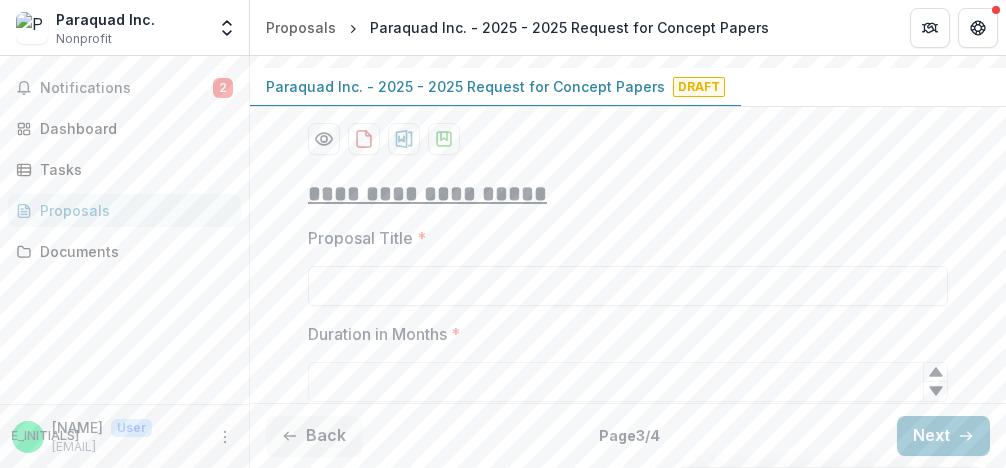 scroll, scrollTop: 464, scrollLeft: 0, axis: vertical 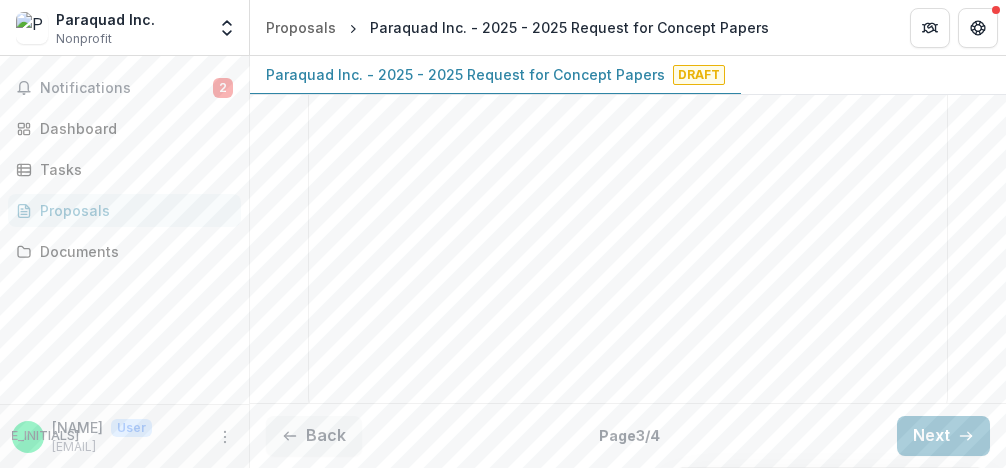 drag, startPoint x: 305, startPoint y: 200, endPoint x: 536, endPoint y: 274, distance: 242.5634 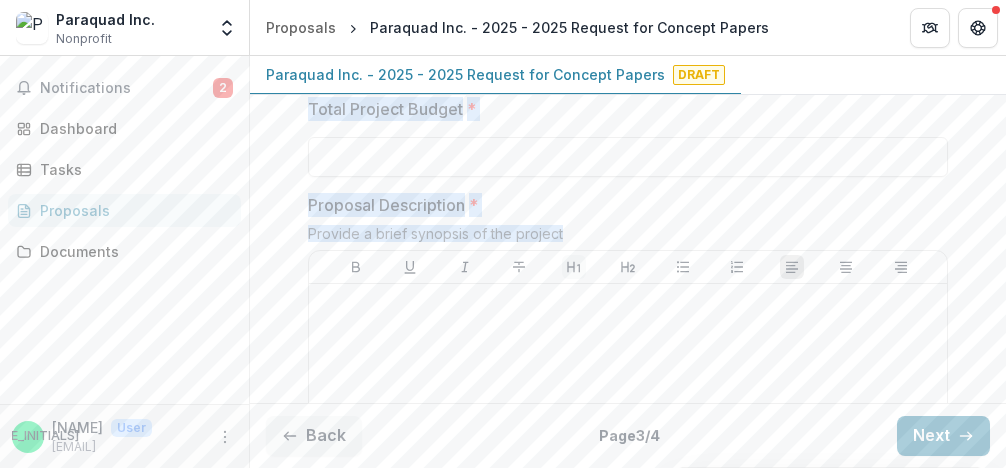 scroll, scrollTop: 812, scrollLeft: 0, axis: vertical 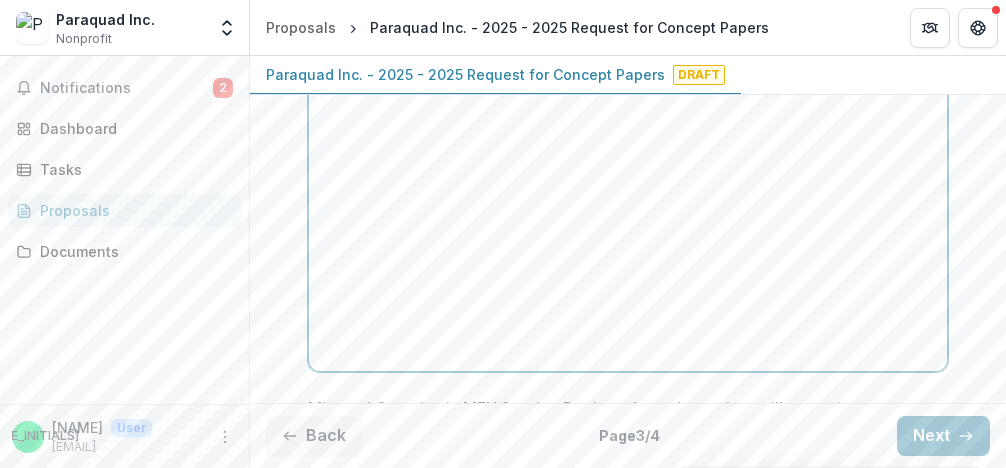 click at bounding box center [628, 213] 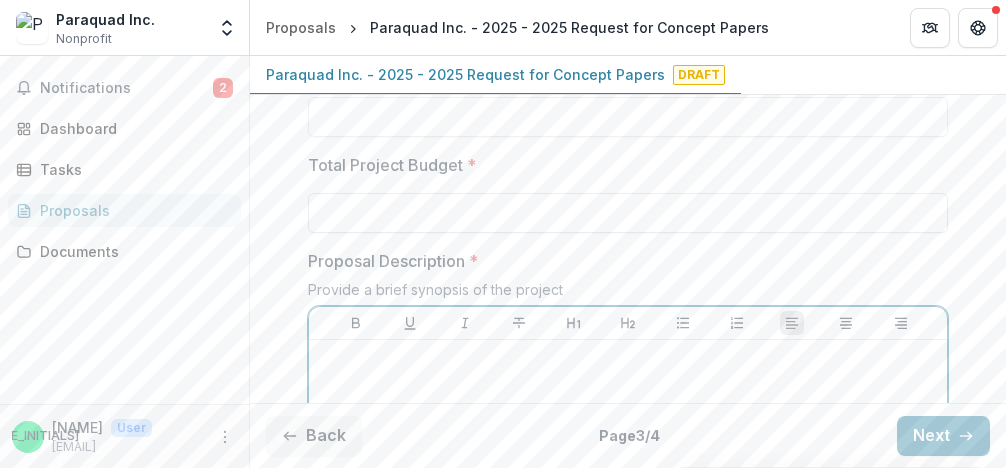 scroll, scrollTop: 851, scrollLeft: 0, axis: vertical 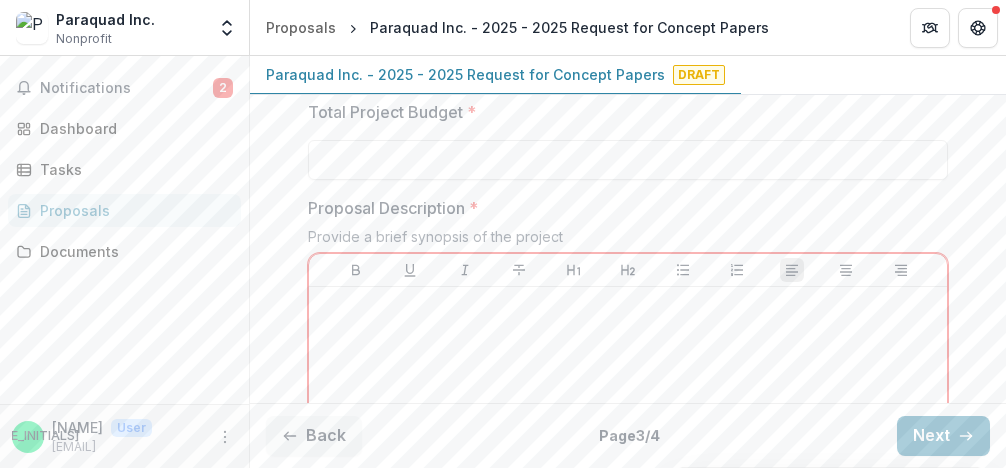 click on "**********" at bounding box center (628, 665) 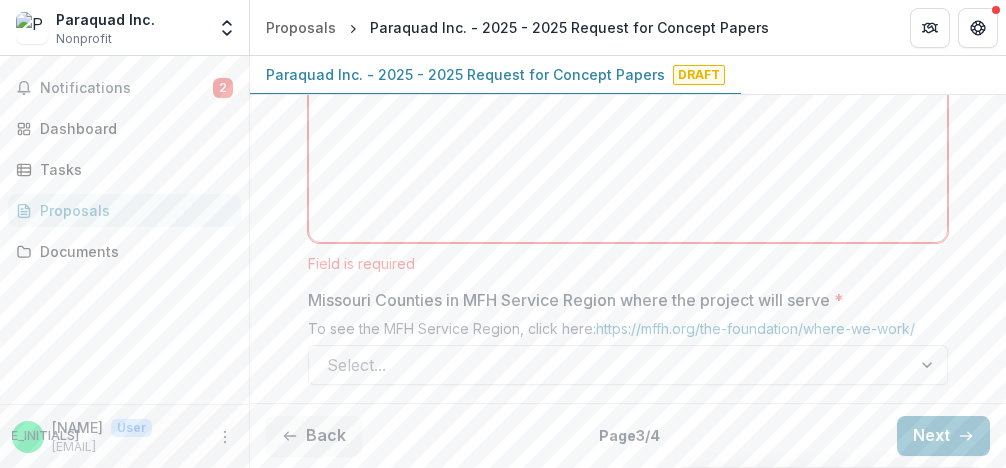 scroll, scrollTop: 1315, scrollLeft: 0, axis: vertical 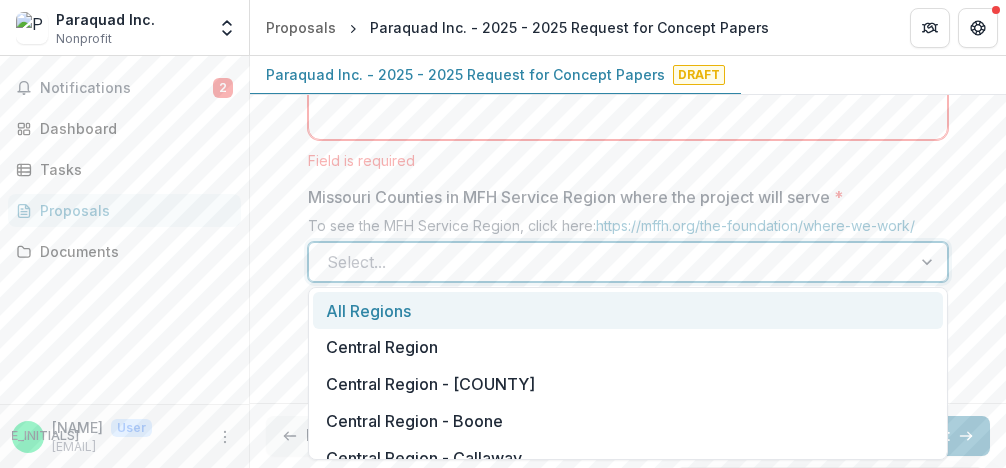 click at bounding box center (610, 262) 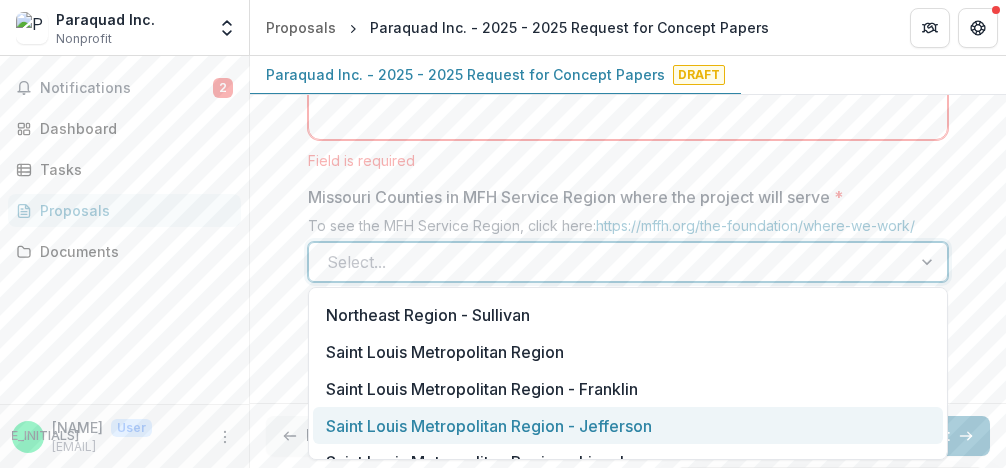 scroll, scrollTop: 1392, scrollLeft: 0, axis: vertical 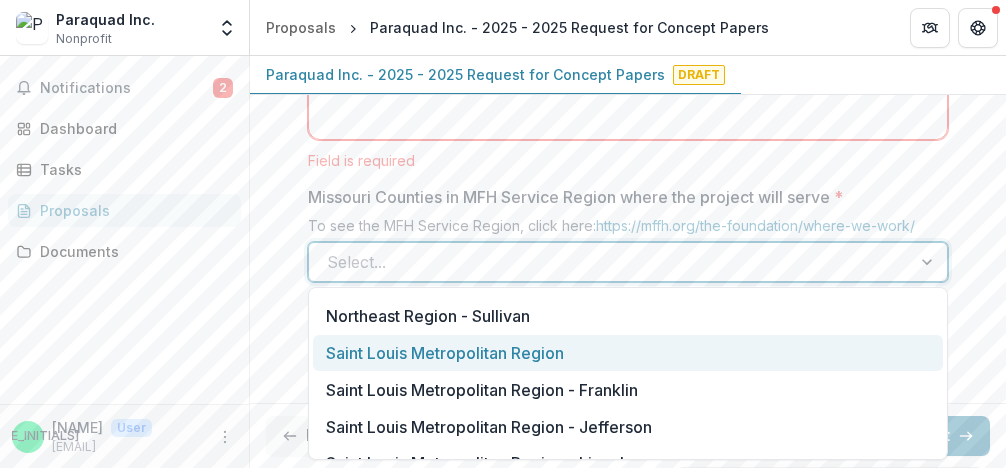 click on "Saint Louis Metropolitan Region" at bounding box center [628, 353] 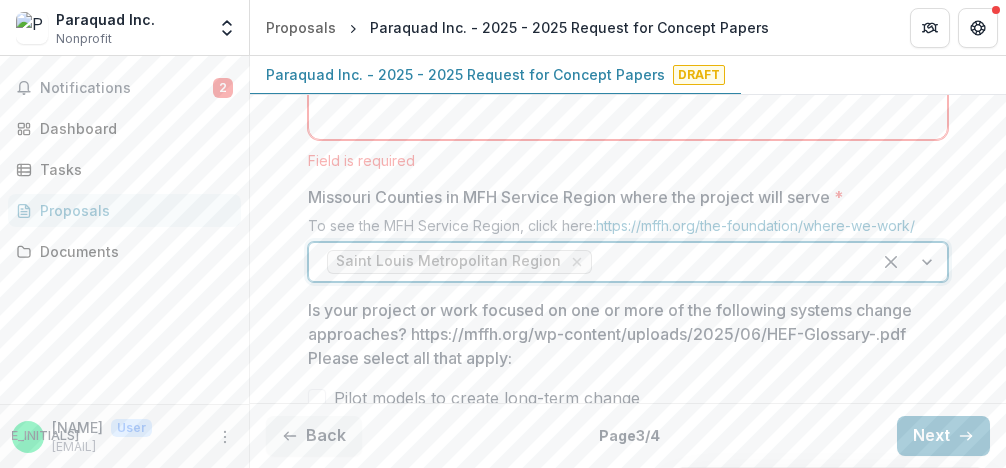 scroll, scrollTop: 1431, scrollLeft: 0, axis: vertical 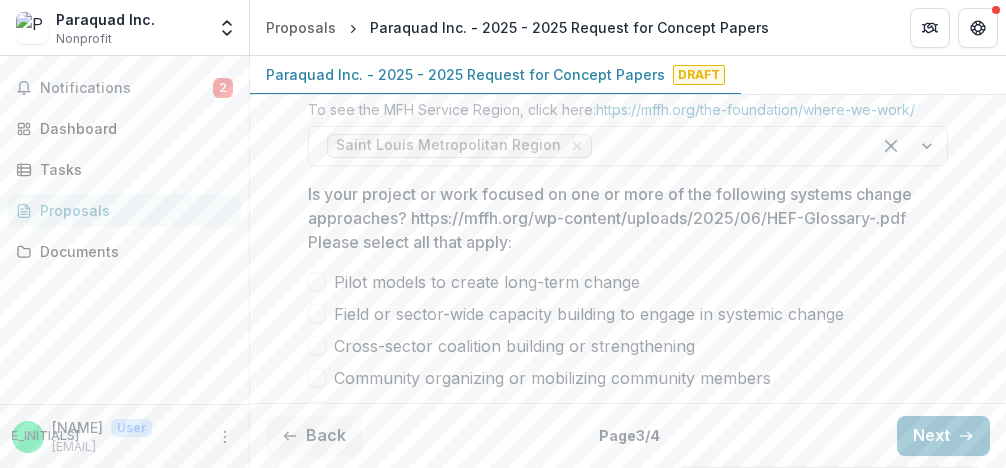 drag, startPoint x: 308, startPoint y: 178, endPoint x: 530, endPoint y: 341, distance: 275.41425 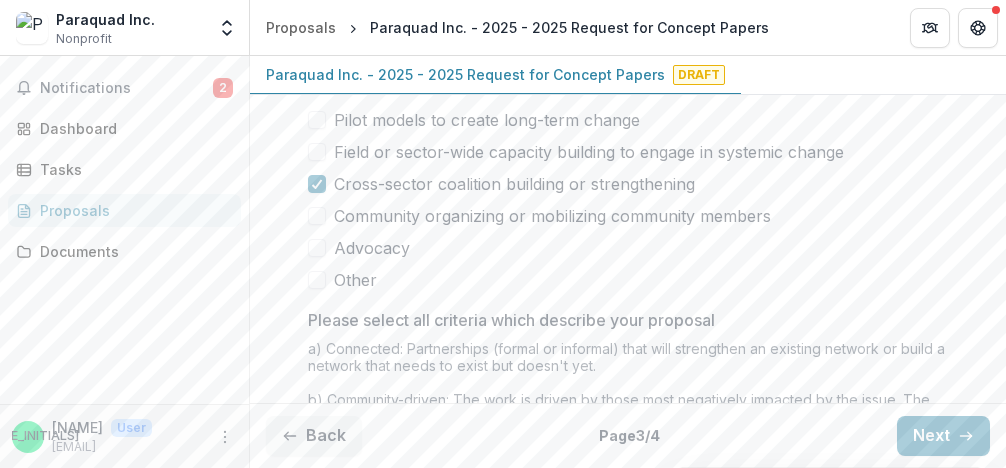 scroll, scrollTop: 1547, scrollLeft: 0, axis: vertical 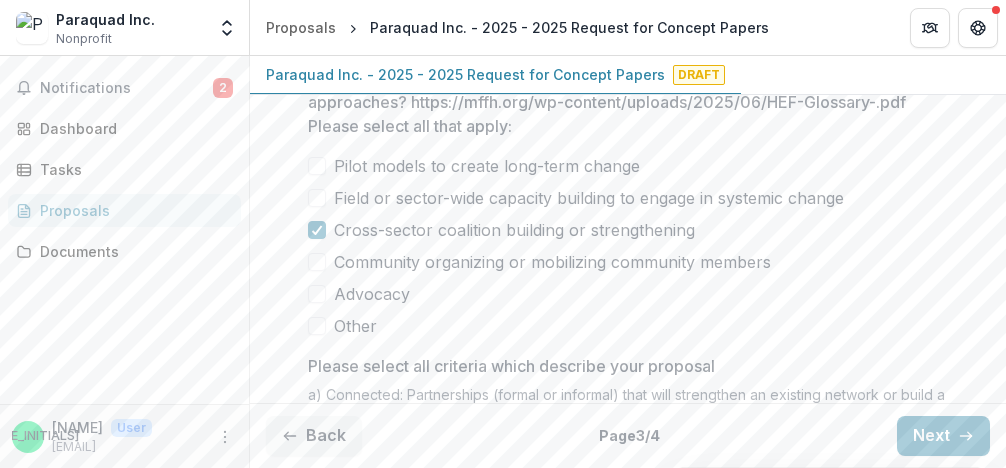 click on "Advocacy" at bounding box center (628, 294) 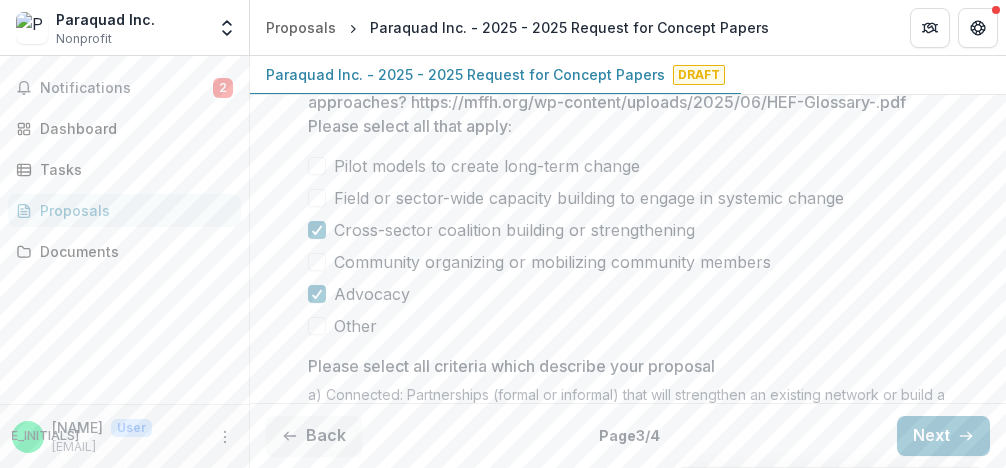 drag, startPoint x: 295, startPoint y: 145, endPoint x: 436, endPoint y: 217, distance: 158.31929 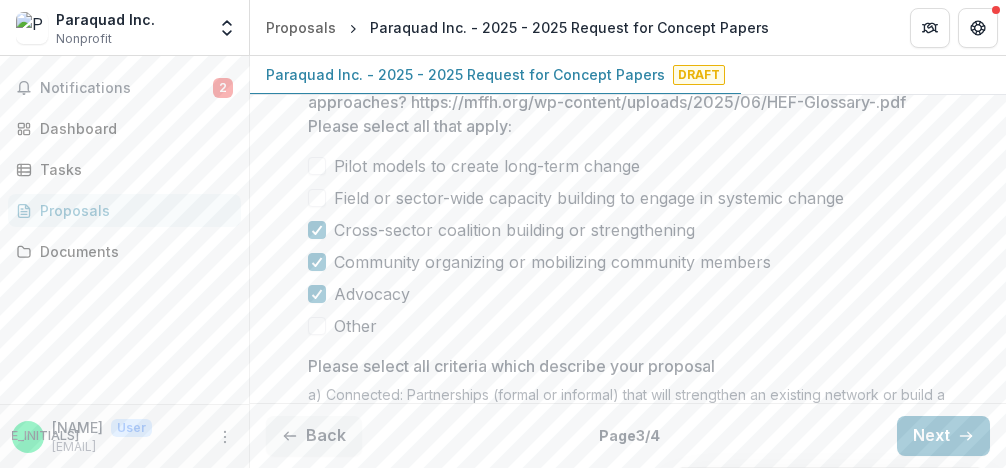 click on "Cross-sector coalition building or strengthening" at bounding box center (628, 230) 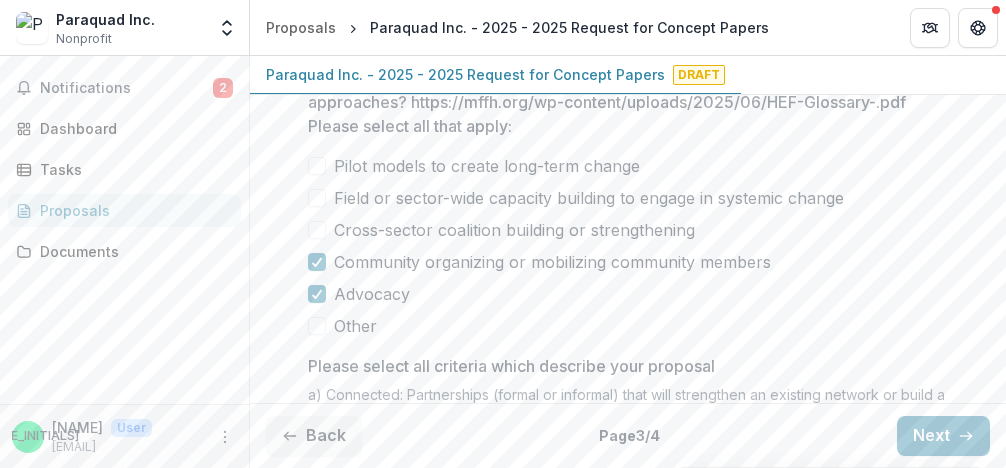 click at bounding box center [317, 230] 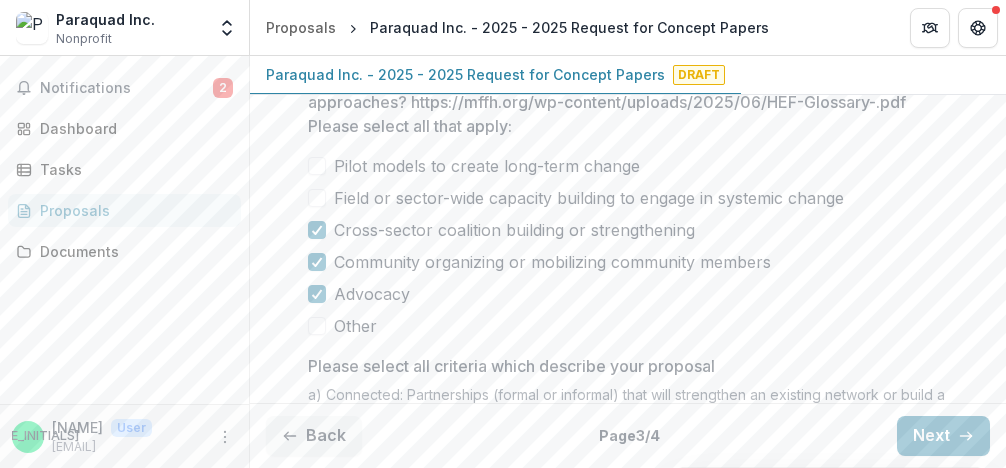 click on "Pilot models to create long-term change Field or sector-wide capacity building to engage in systemic change Cross-sector coalition building or strengthening Community organizing or mobilizing community members Advocacy Other" at bounding box center [628, 246] 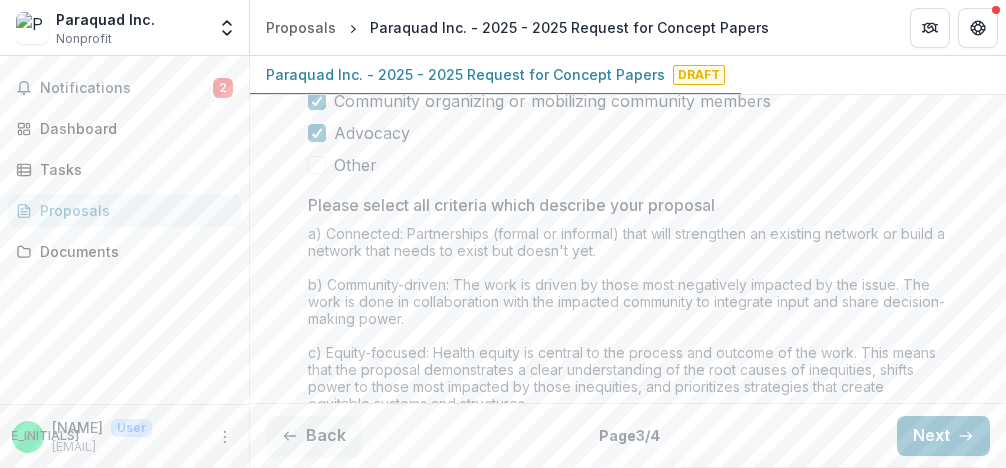 scroll, scrollTop: 1779, scrollLeft: 0, axis: vertical 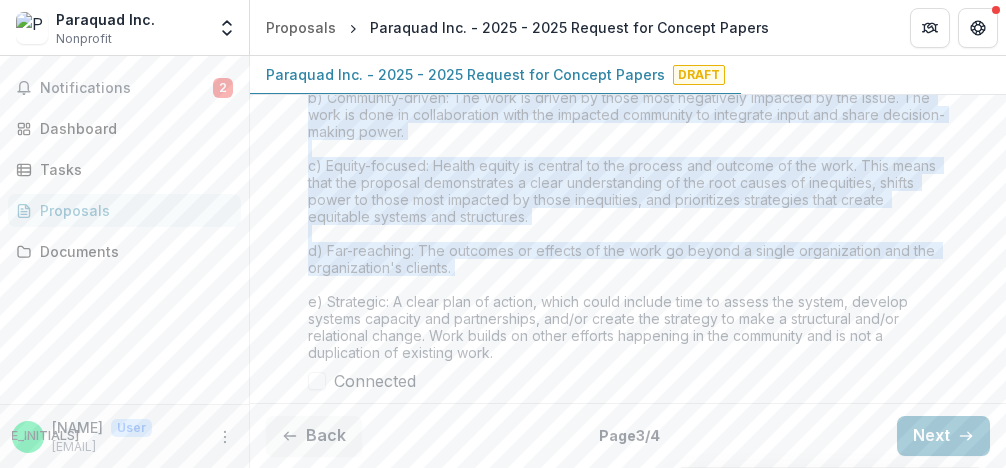 drag, startPoint x: 309, startPoint y: 131, endPoint x: 503, endPoint y: 355, distance: 296.3309 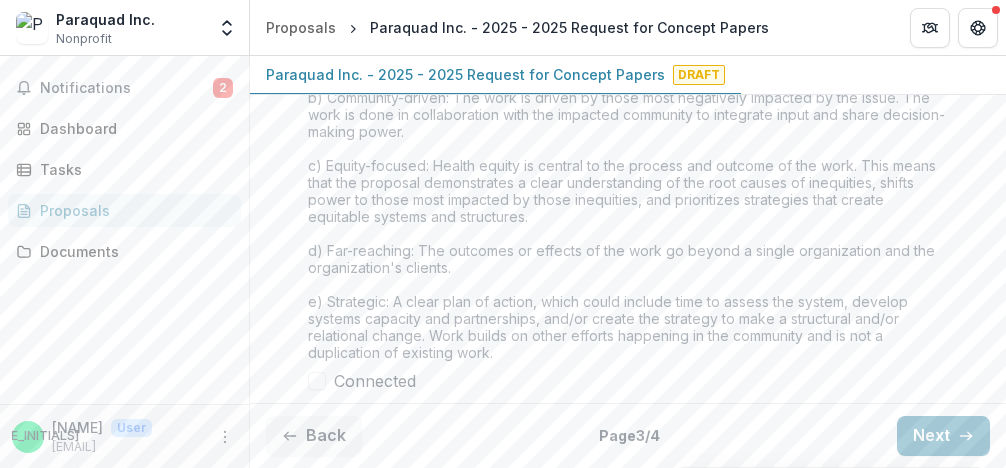 click on "Connected" at bounding box center (628, 381) 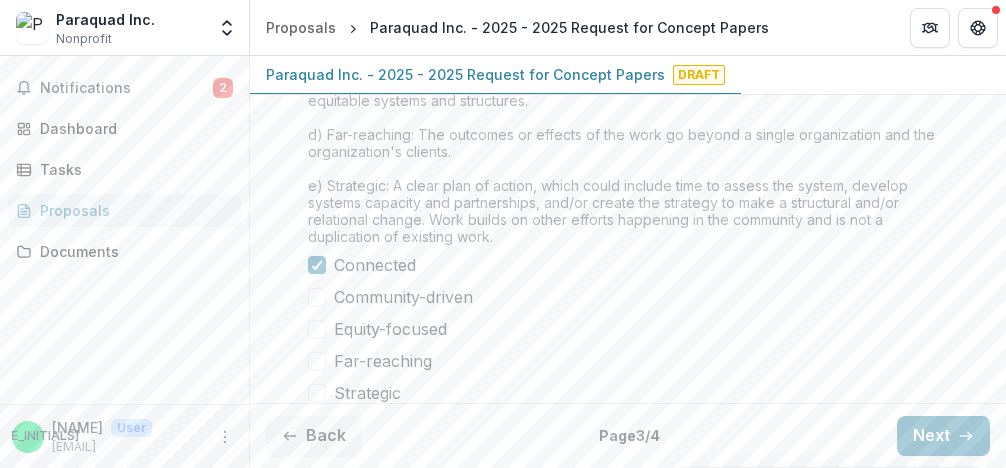 scroll, scrollTop: 2027, scrollLeft: 0, axis: vertical 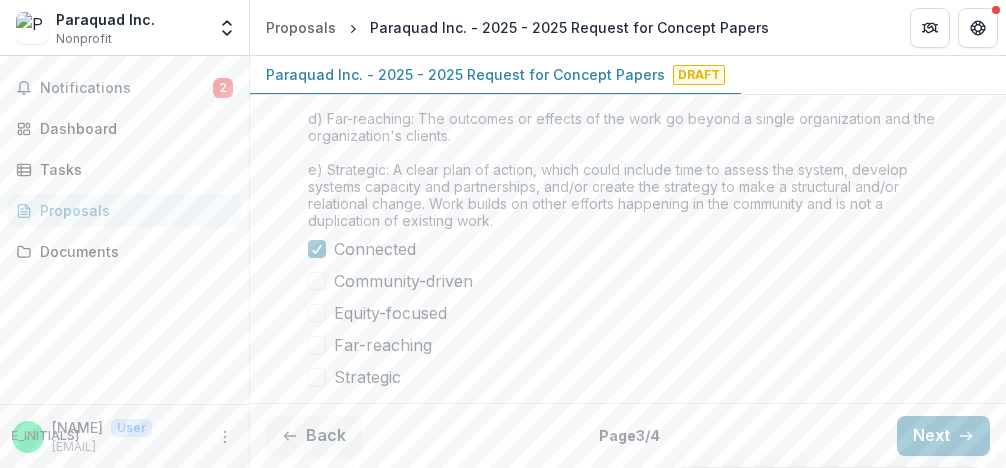 click on "**********" at bounding box center [628, -511] 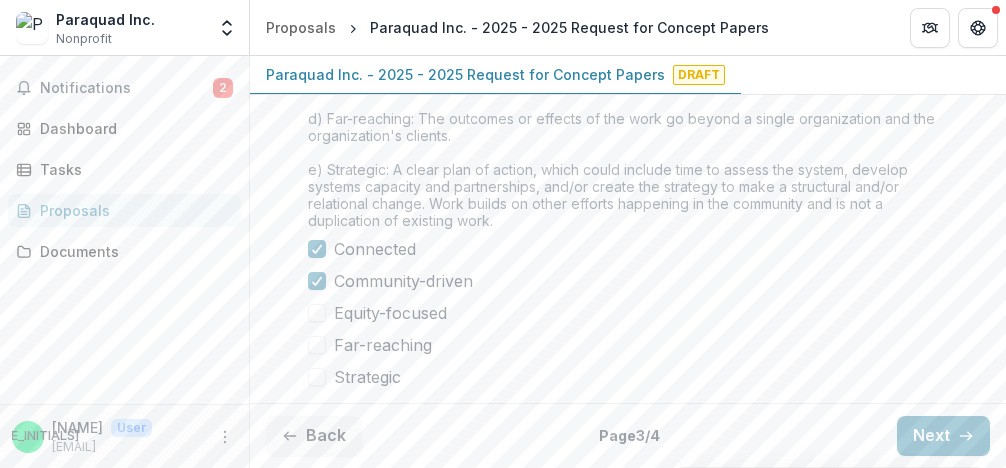 click at bounding box center (317, 313) 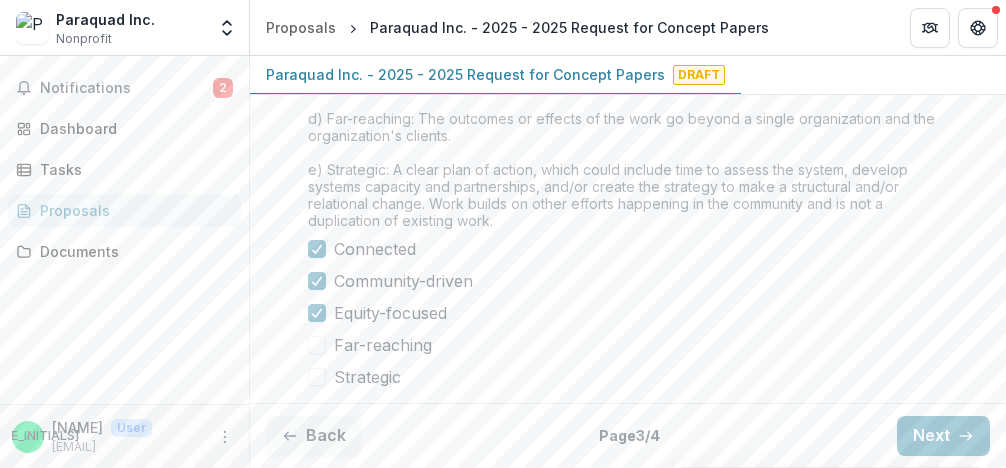 click at bounding box center [317, 345] 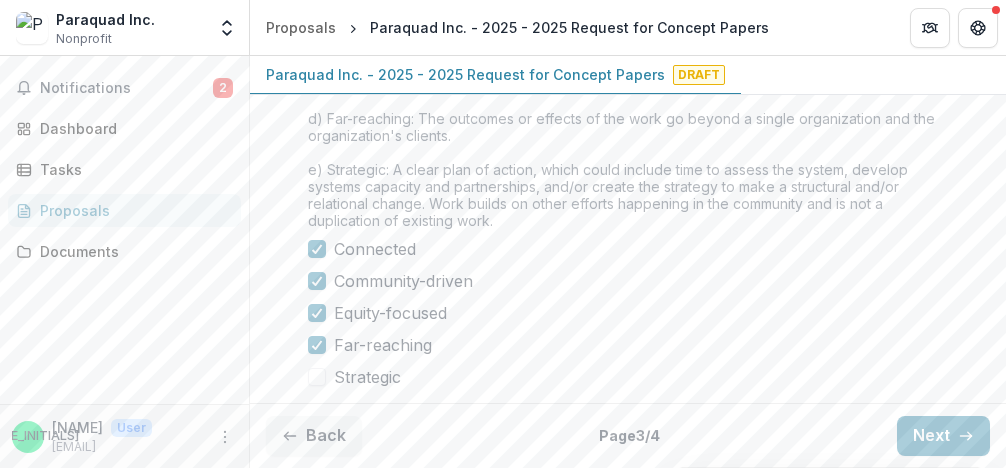 click at bounding box center [317, 377] 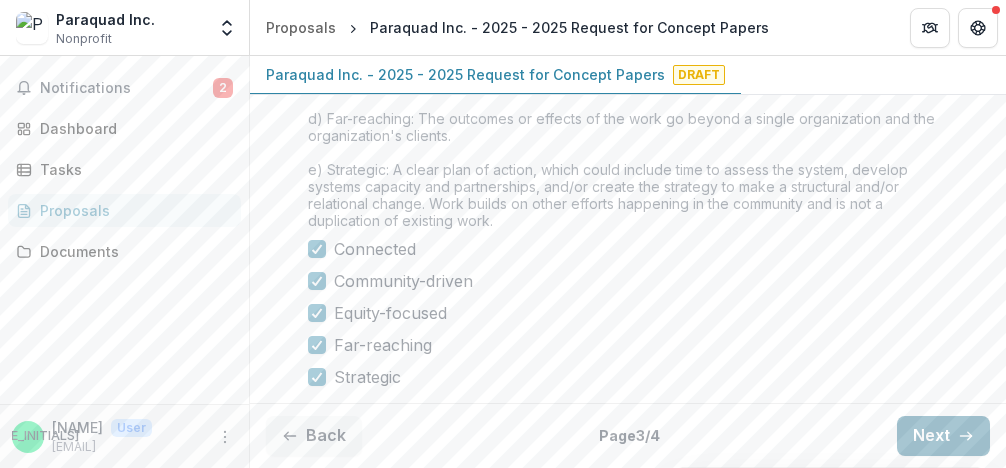 click on "Next" at bounding box center [943, 436] 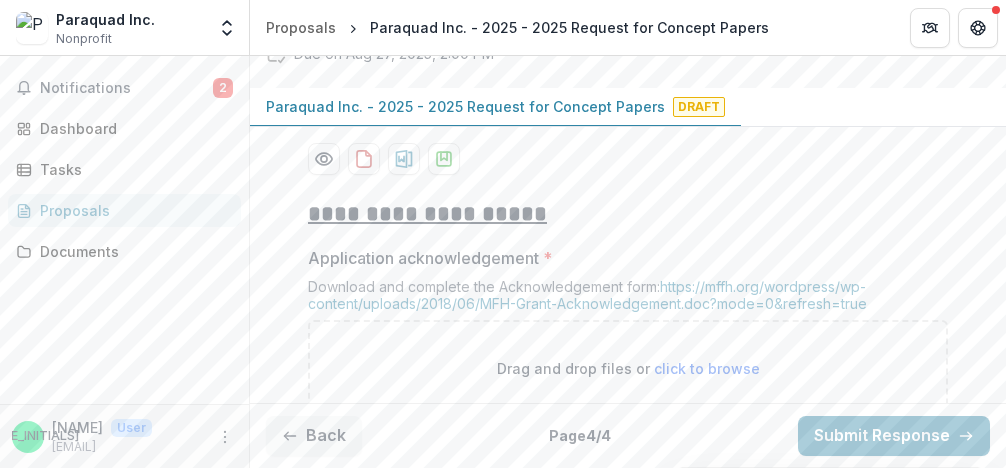scroll, scrollTop: 464, scrollLeft: 0, axis: vertical 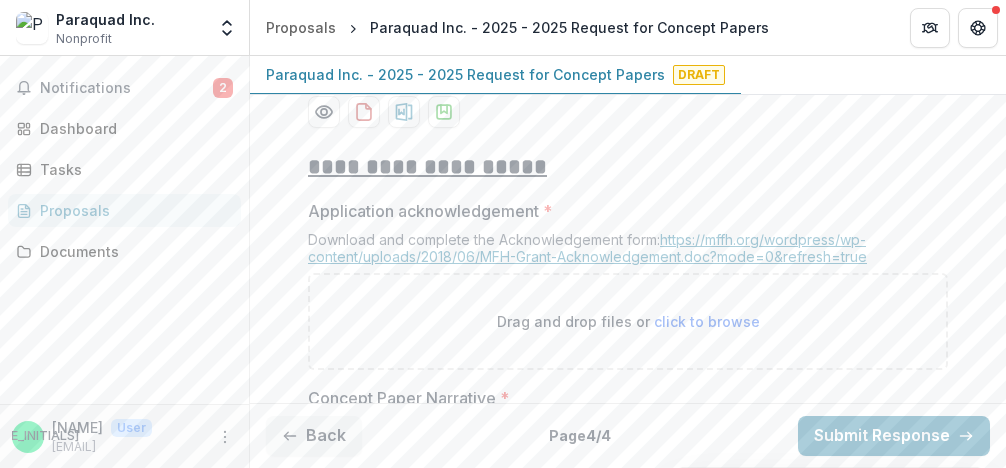 click on "https://mffh.org/wordpress/wp-content/uploads/2018/06/MFH-Grant-Acknowledgement.doc?mode=0&refresh=true" at bounding box center (587, 248) 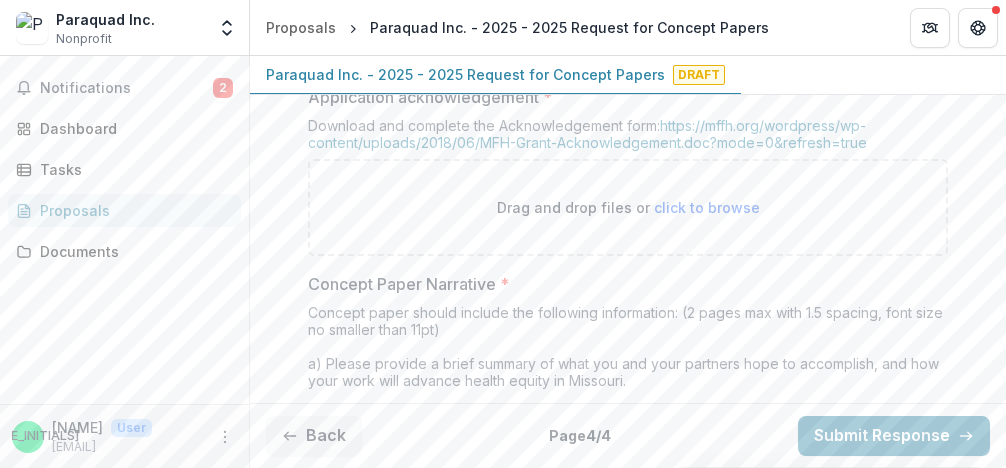 scroll, scrollTop: 696, scrollLeft: 0, axis: vertical 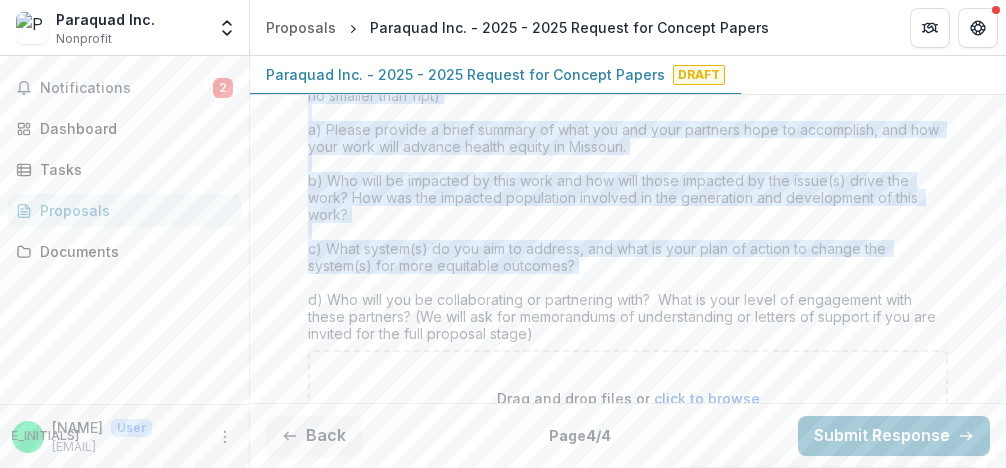 drag, startPoint x: 309, startPoint y: 158, endPoint x: 628, endPoint y: 327, distance: 361.00137 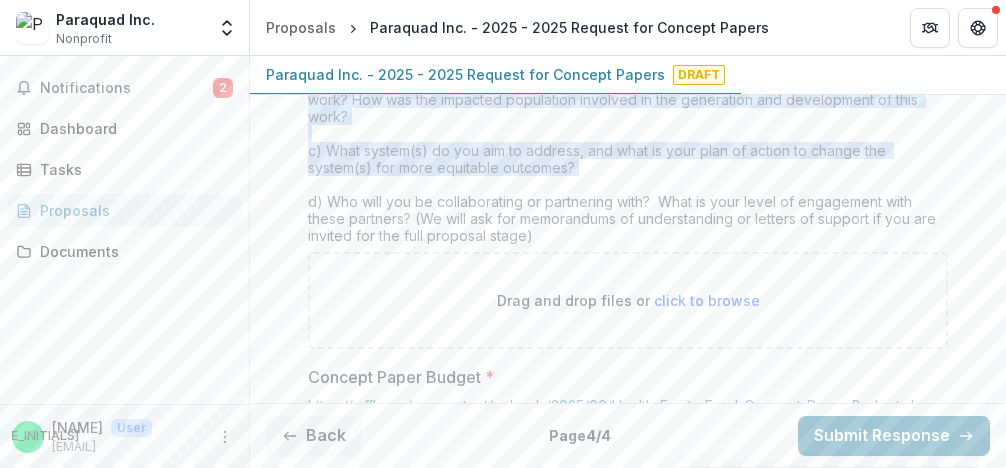 scroll, scrollTop: 1044, scrollLeft: 0, axis: vertical 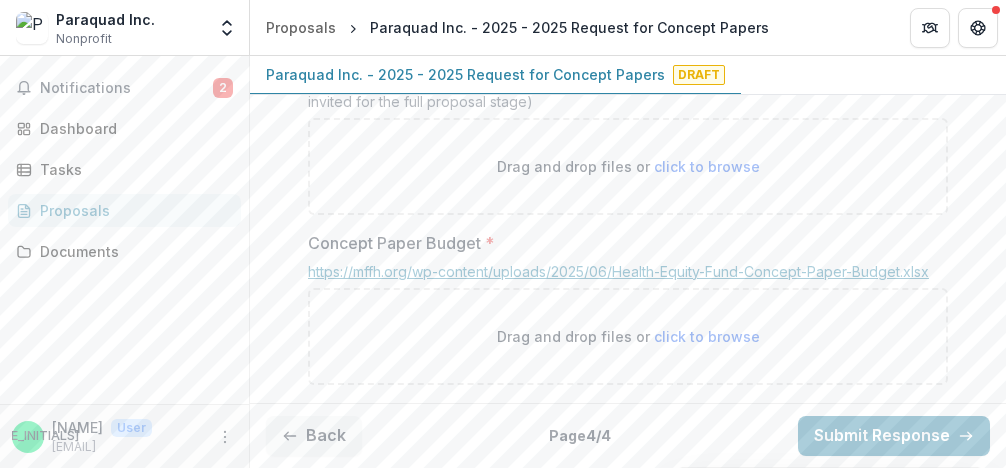 click on "https://mffh.org/wp-content/uploads/2025/06/Health-Equity-Fund-Concept-Paper-Budget.xlsx" at bounding box center (618, 271) 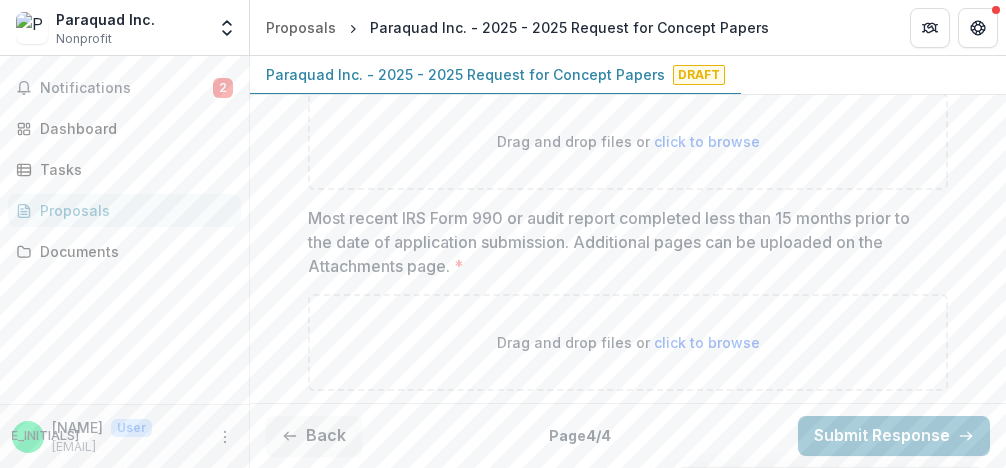 scroll, scrollTop: 1276, scrollLeft: 0, axis: vertical 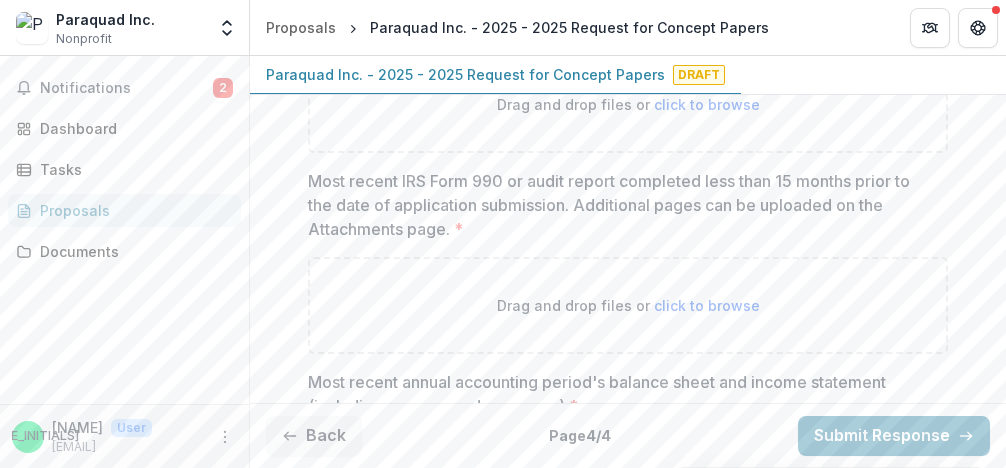 click on "click to browse" at bounding box center [707, 305] 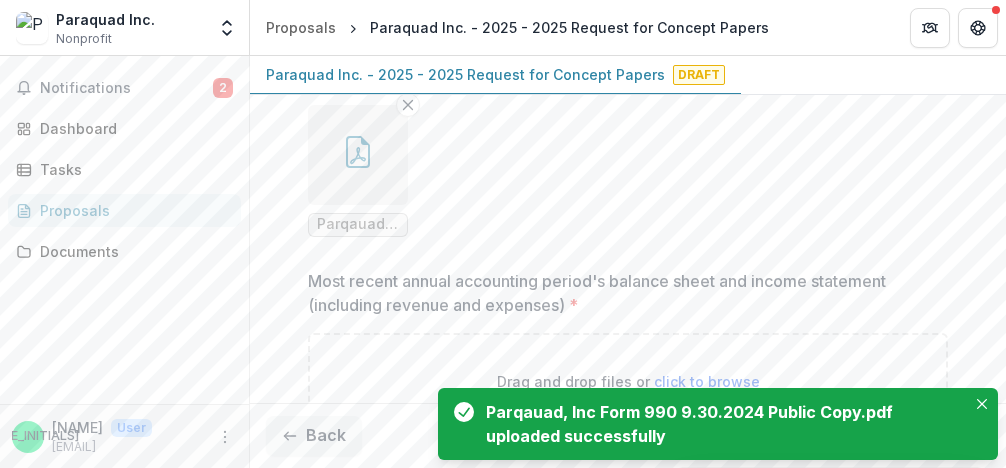 scroll, scrollTop: 1624, scrollLeft: 0, axis: vertical 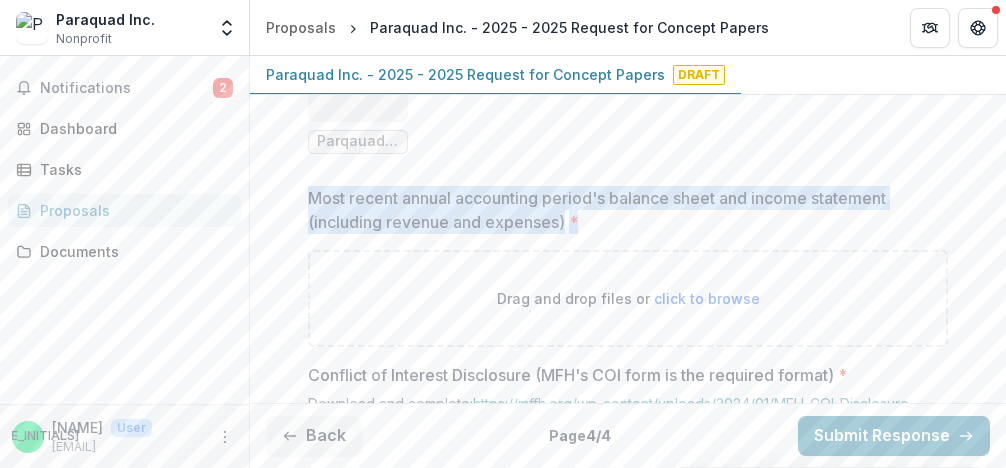 drag, startPoint x: 583, startPoint y: 213, endPoint x: 306, endPoint y: 195, distance: 277.58423 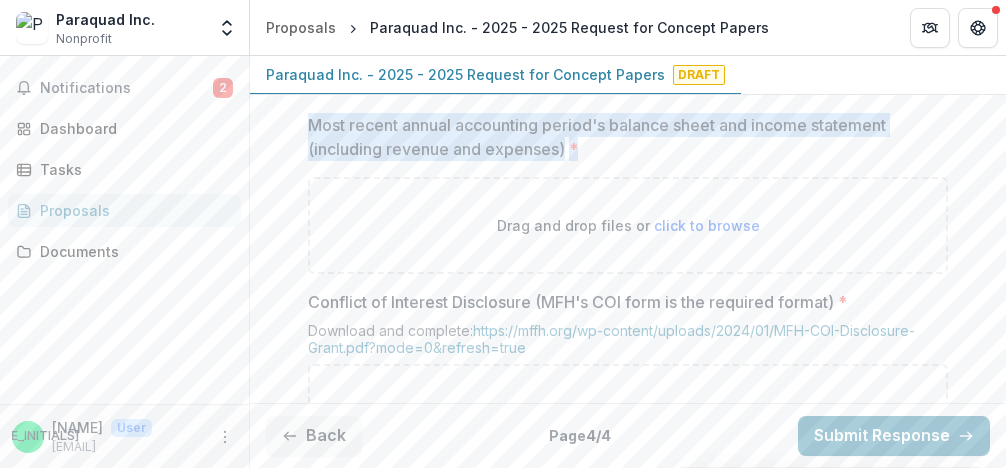 scroll, scrollTop: 1771, scrollLeft: 0, axis: vertical 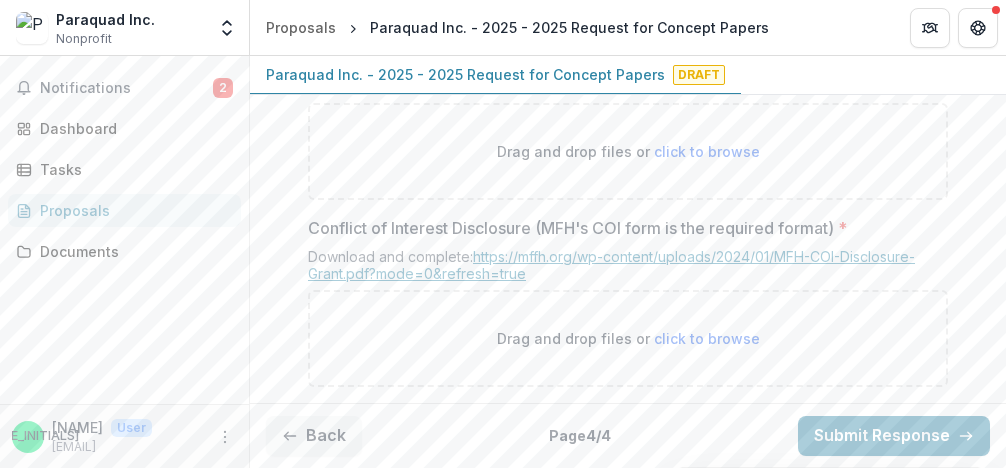 click on "https://mffh.org/wp-content/uploads/2024/01/MFH-COI-Disclosure-Grant.pdf?mode=0&refresh=true" at bounding box center [611, 265] 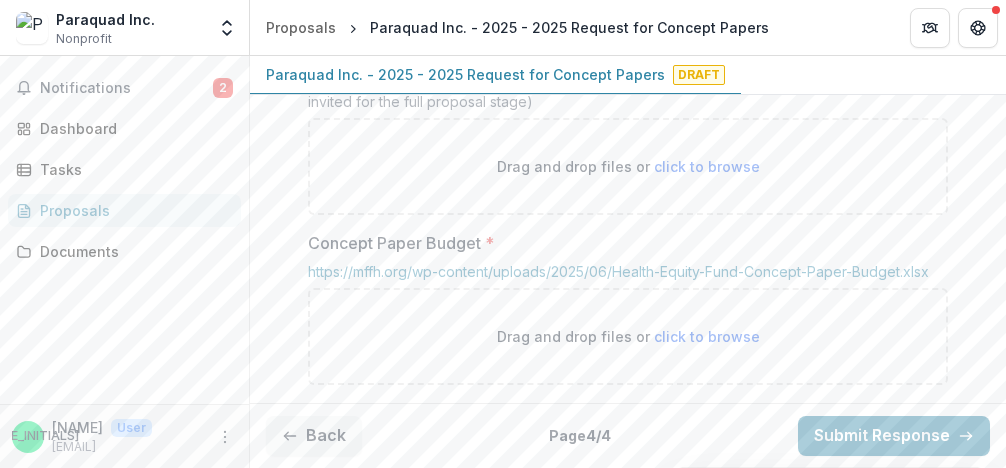 scroll, scrollTop: 1771, scrollLeft: 0, axis: vertical 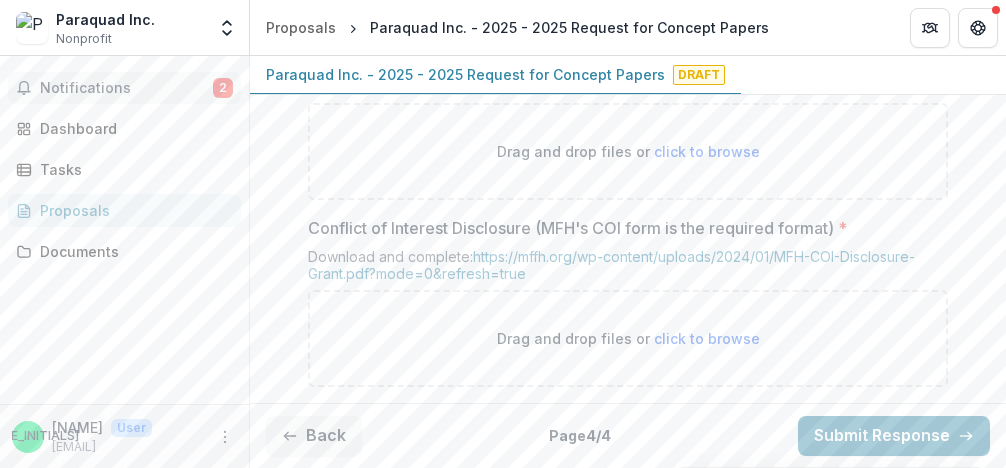 click on "Notifications" at bounding box center (126, 88) 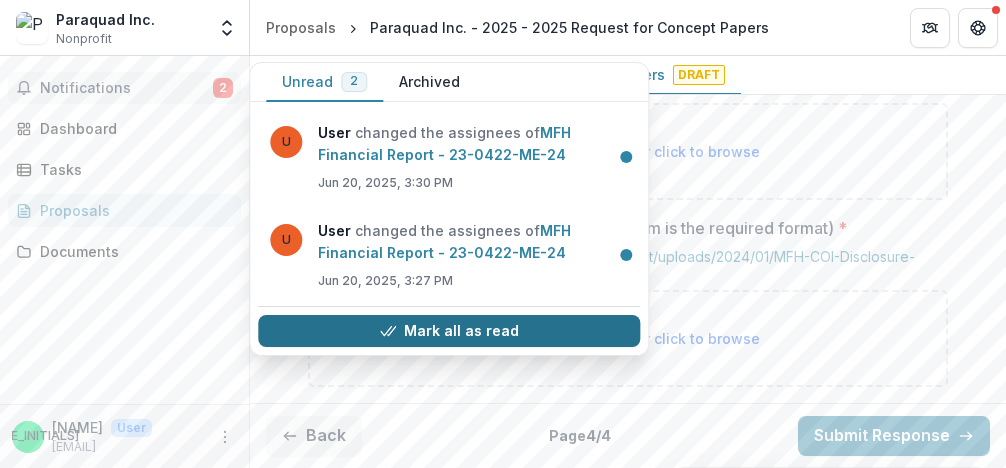 click on "Mark all as read" at bounding box center (449, 331) 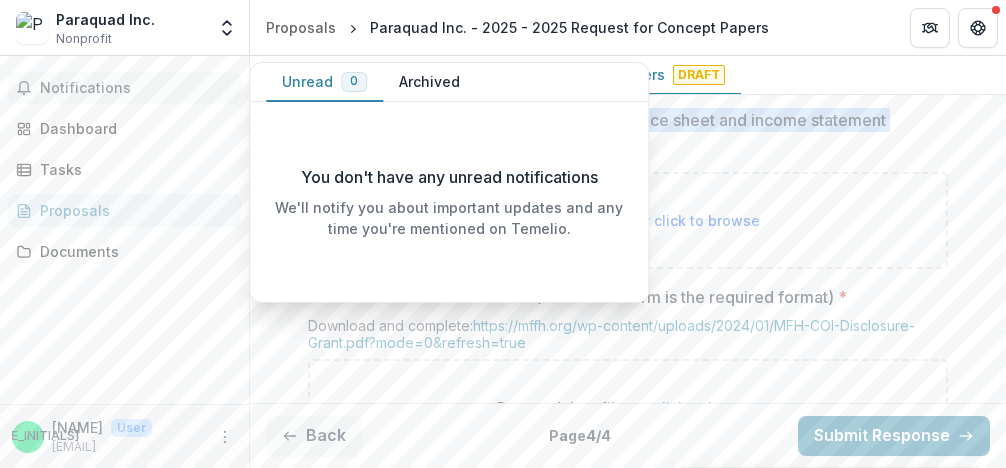 scroll, scrollTop: 1771, scrollLeft: 0, axis: vertical 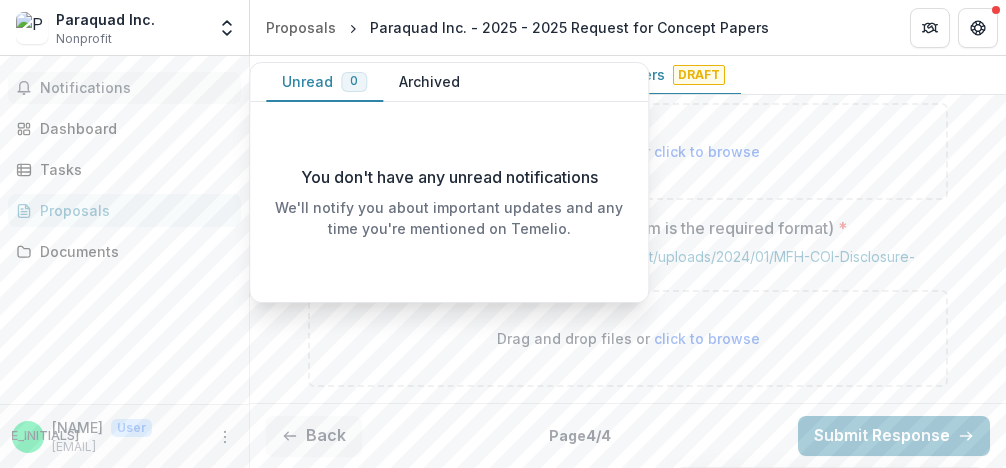 click on "Back Page  4  /  4 Submit Response" at bounding box center (628, 435) 